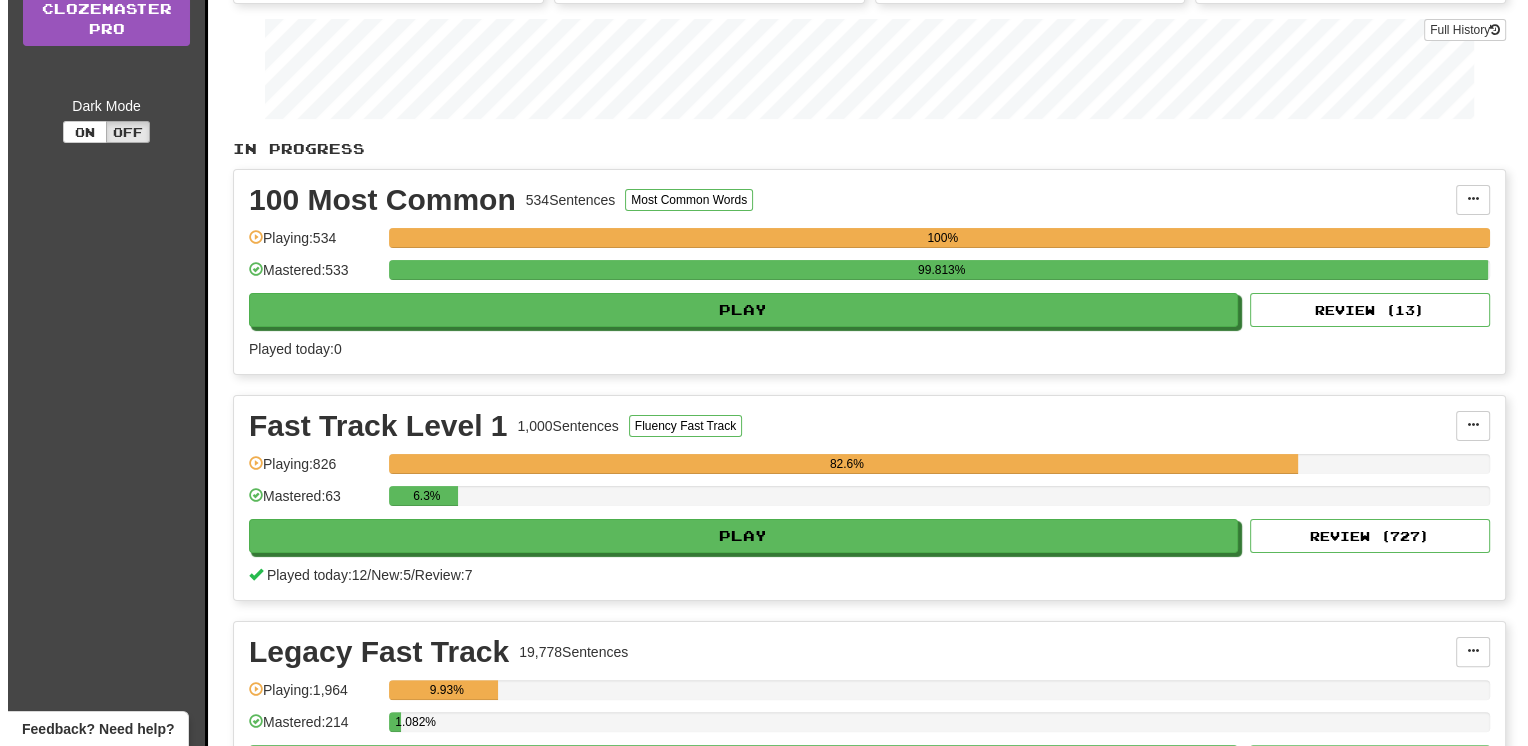 scroll, scrollTop: 300, scrollLeft: 0, axis: vertical 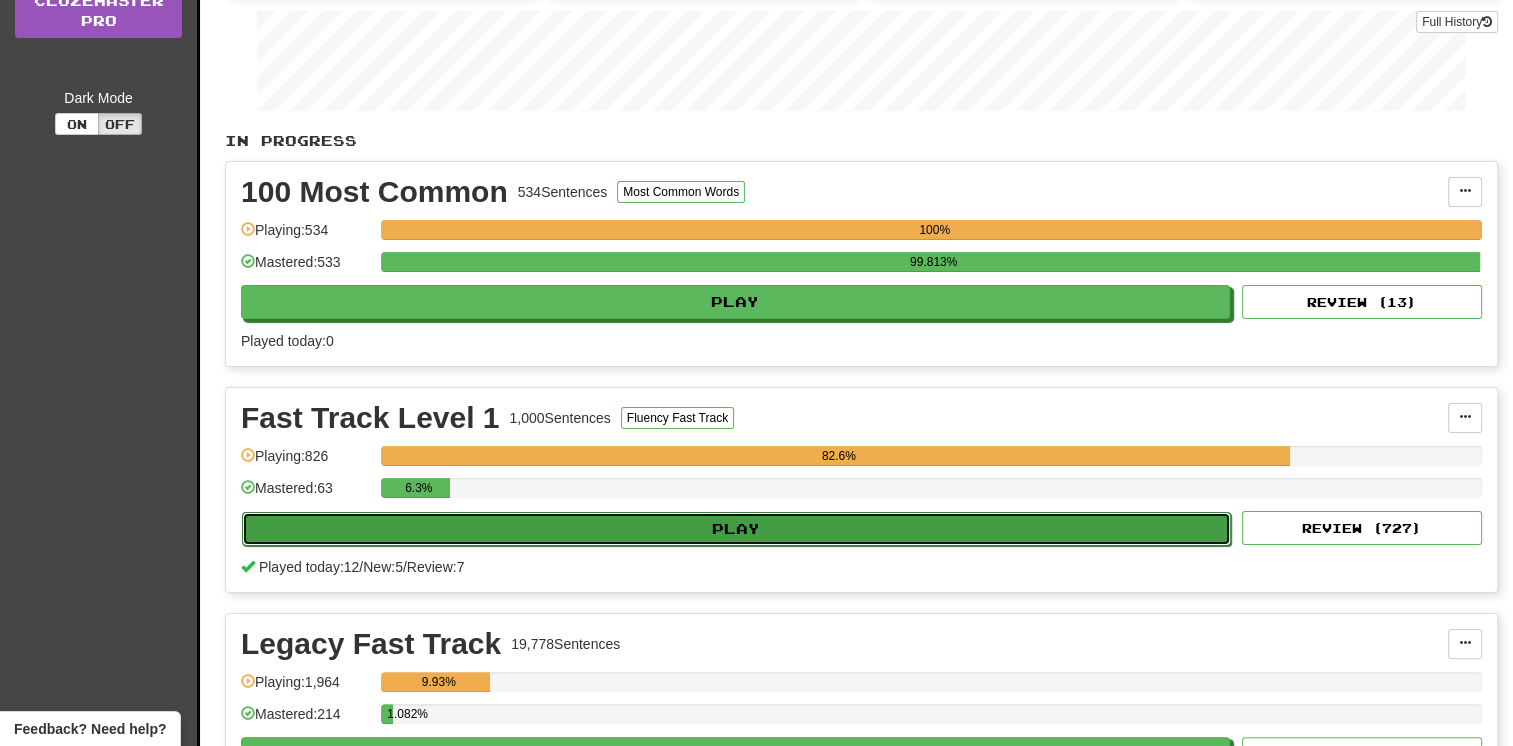 click on "Play" at bounding box center [736, 529] 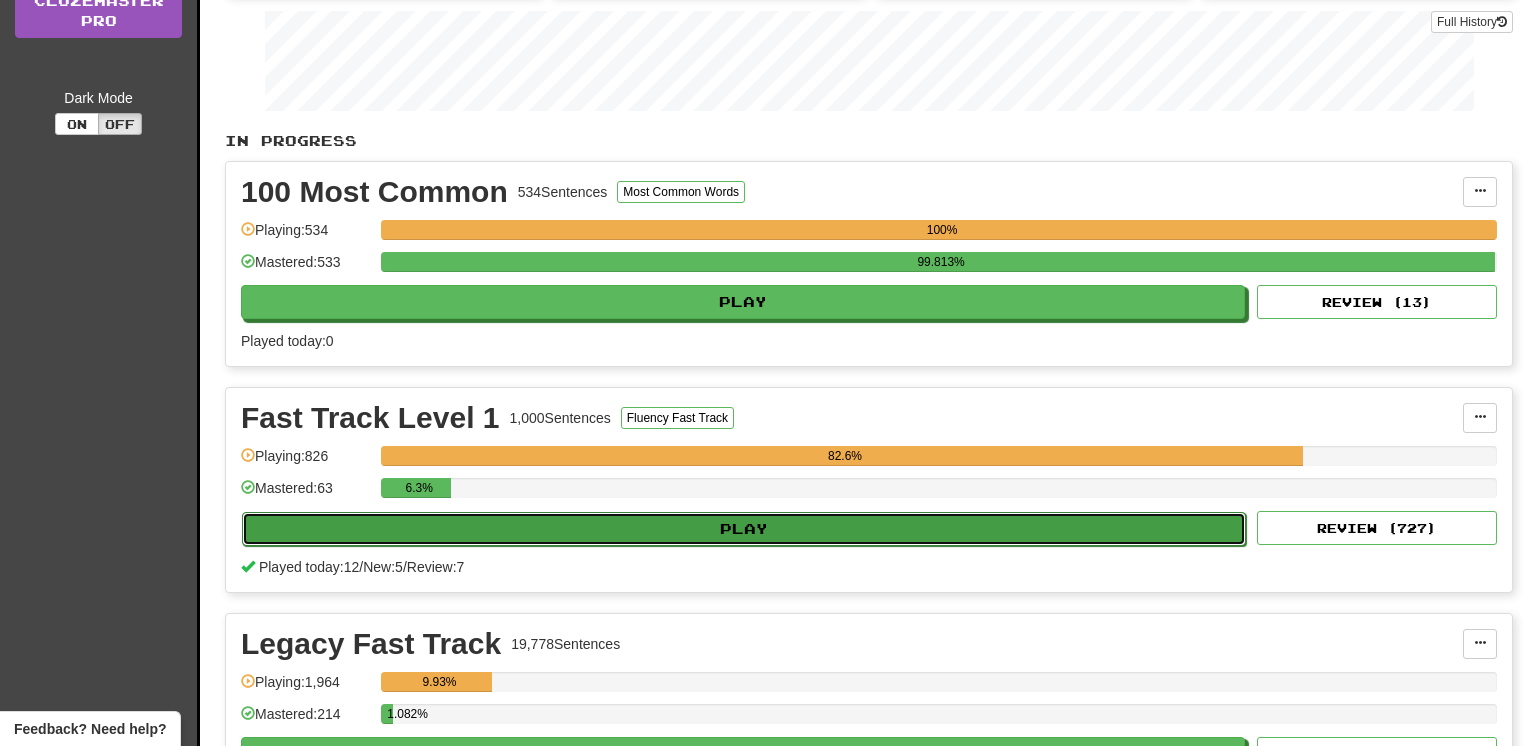 select on "**" 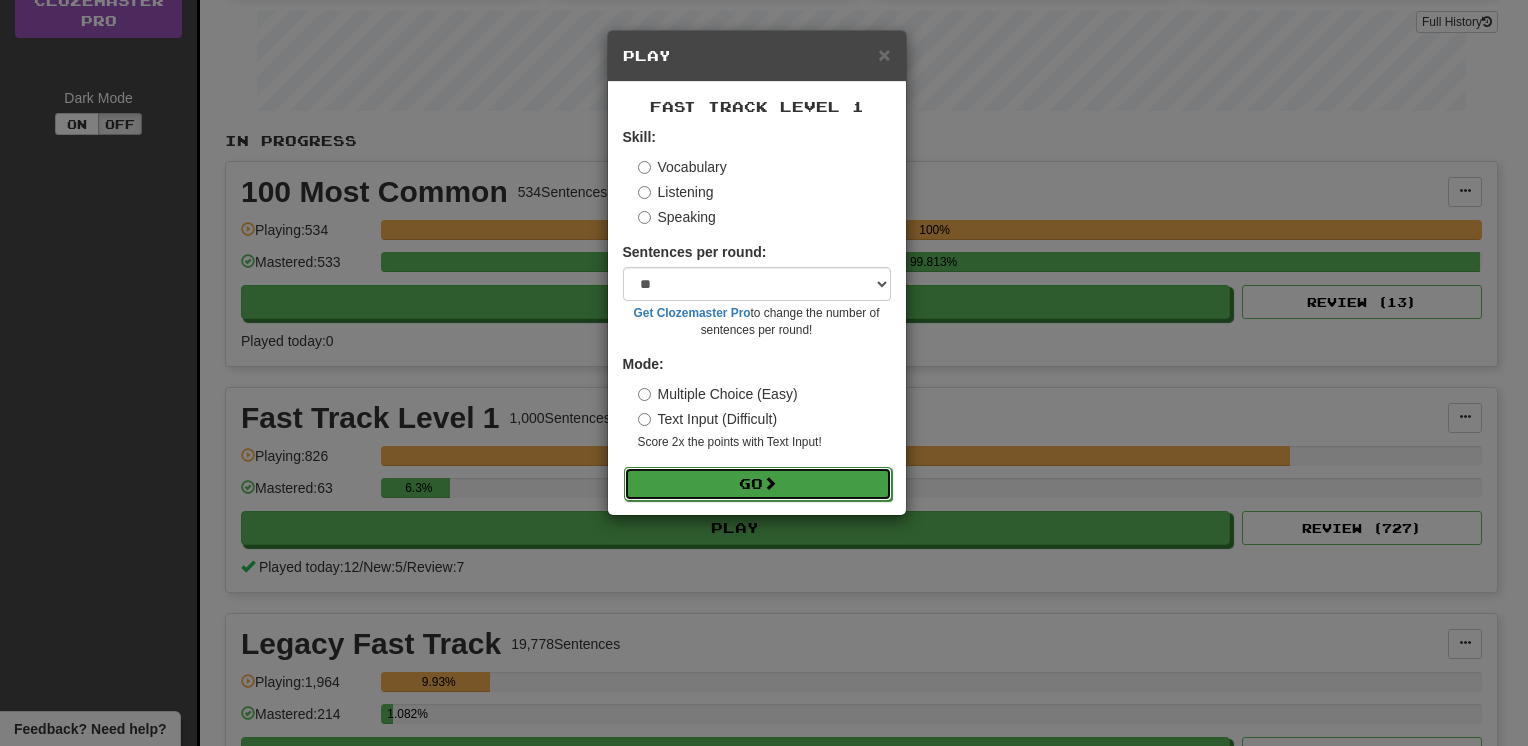 click on "Go" at bounding box center (758, 484) 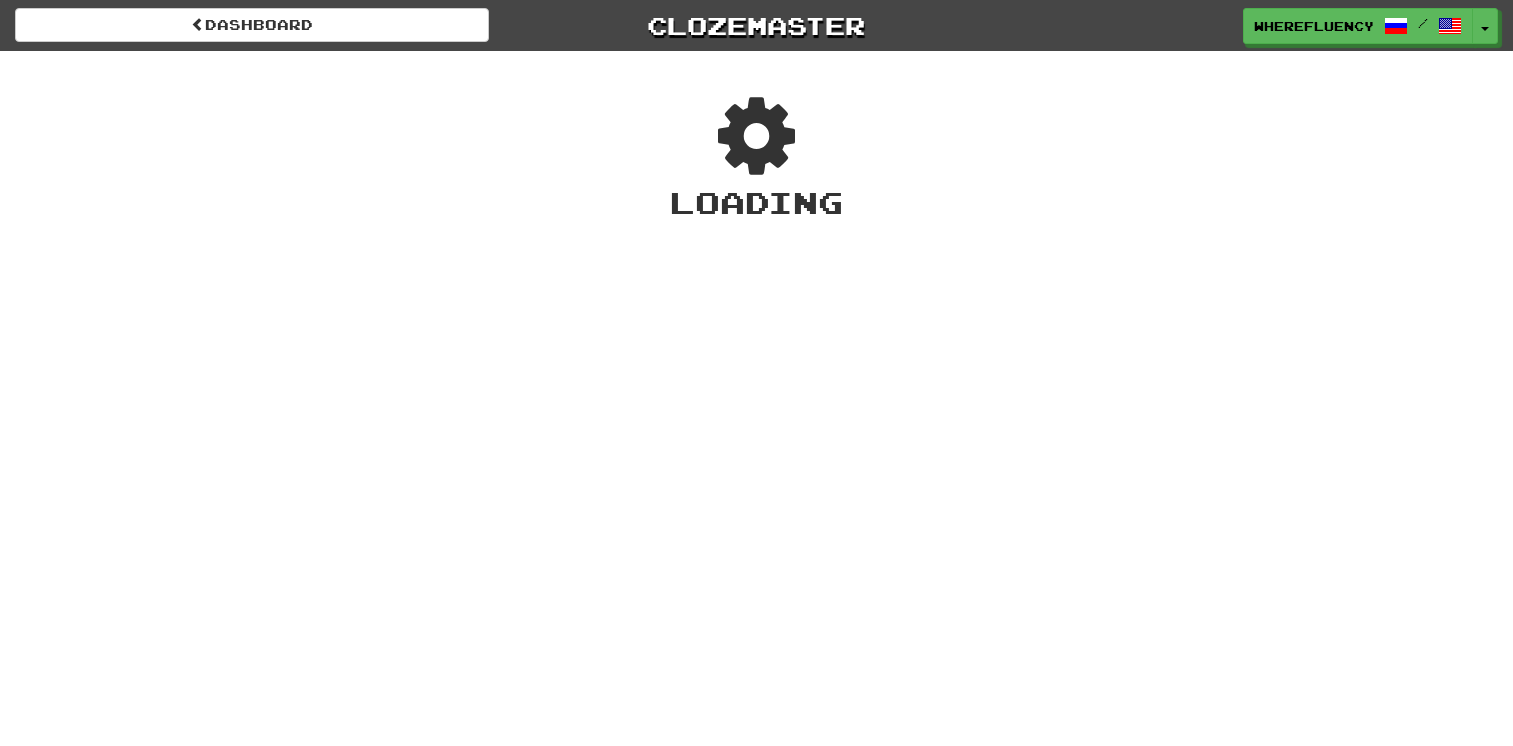 scroll, scrollTop: 0, scrollLeft: 0, axis: both 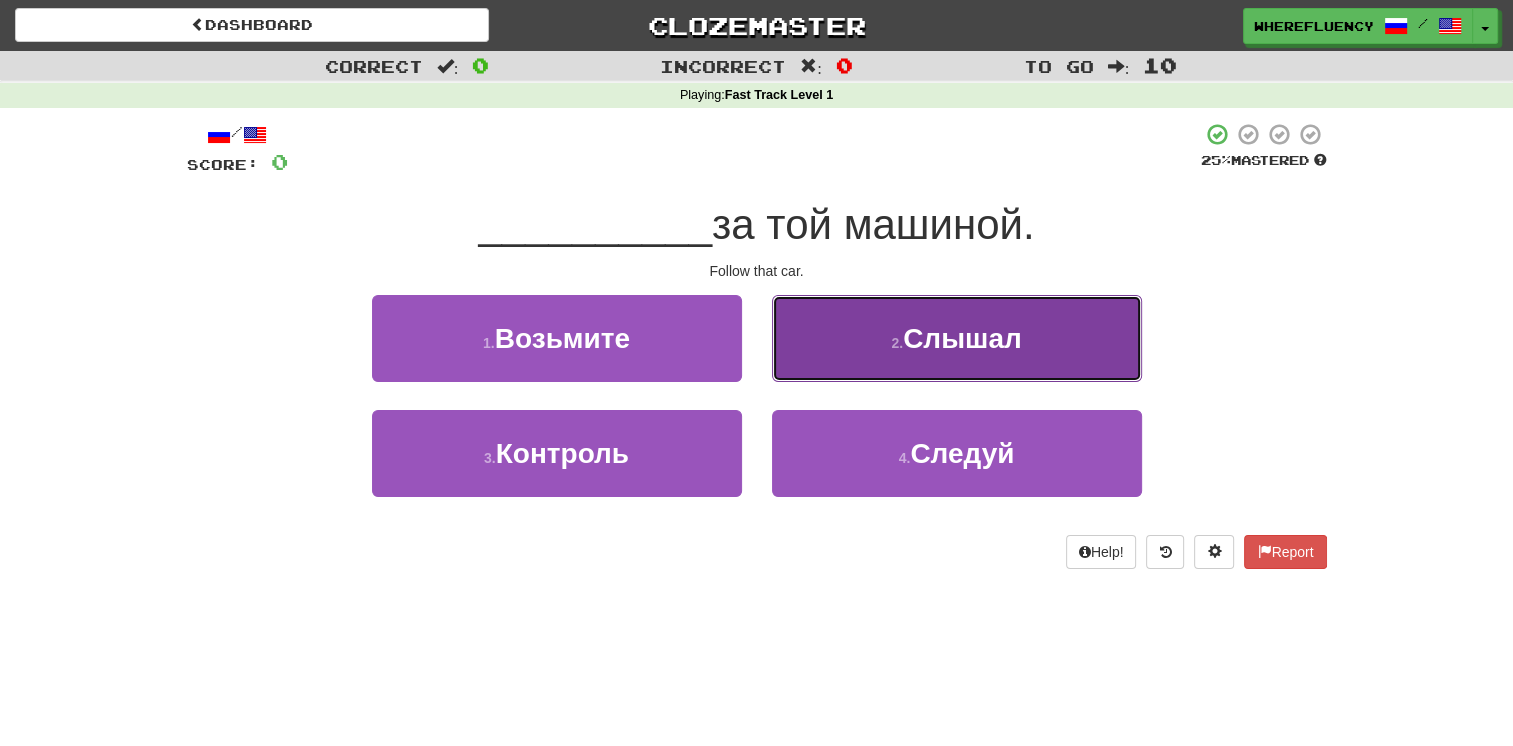 click on "Слышал" at bounding box center (962, 338) 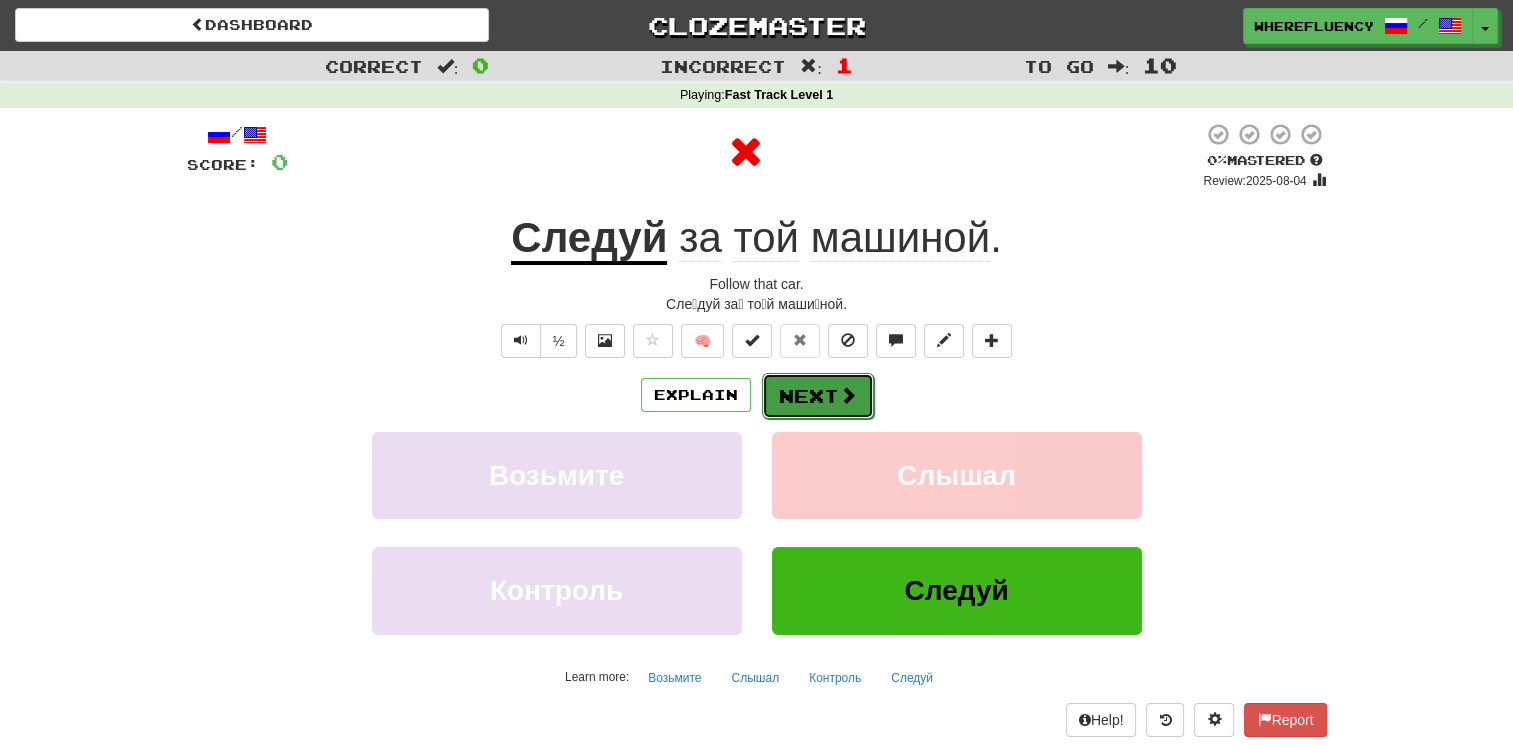 click on "Next" at bounding box center (818, 396) 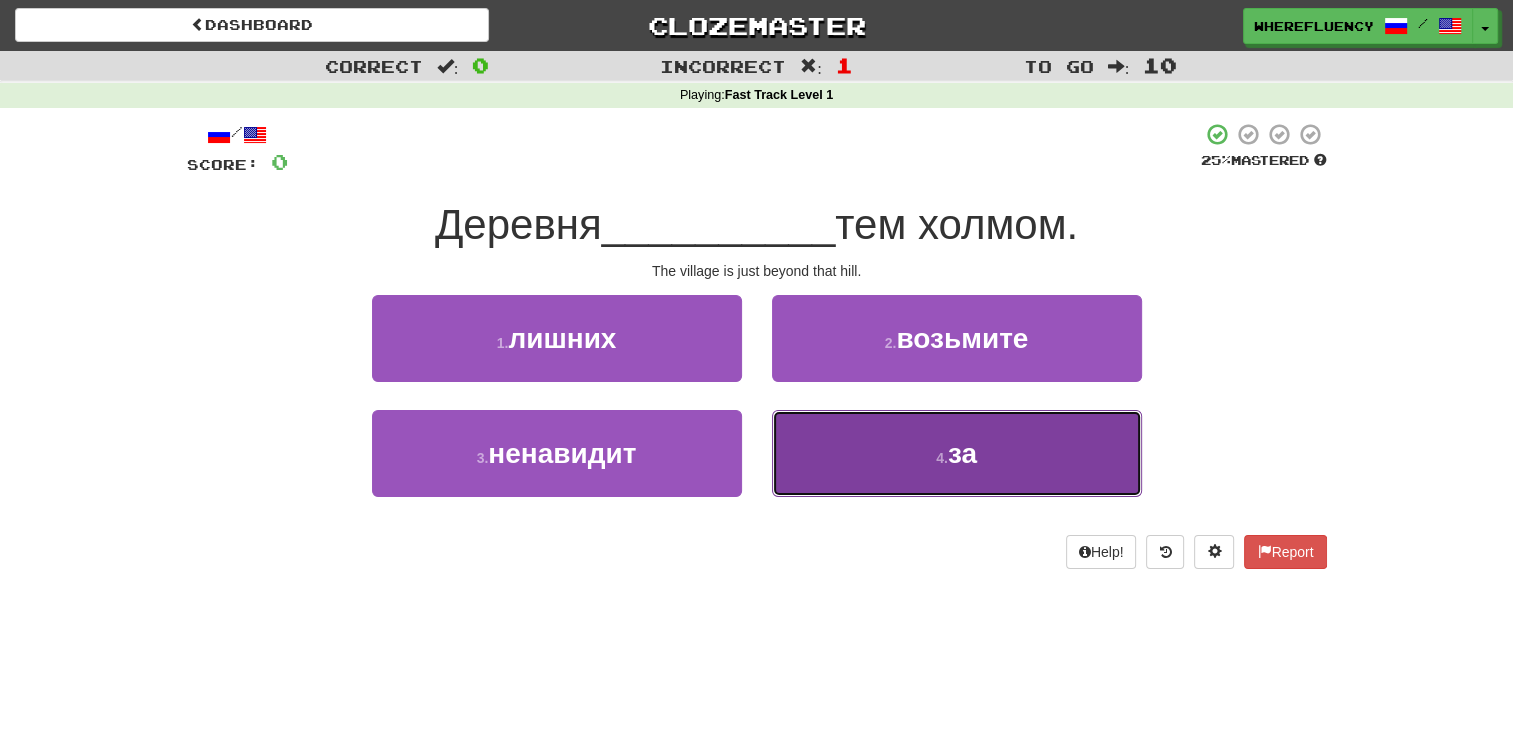 click on "4 .  за" at bounding box center (957, 453) 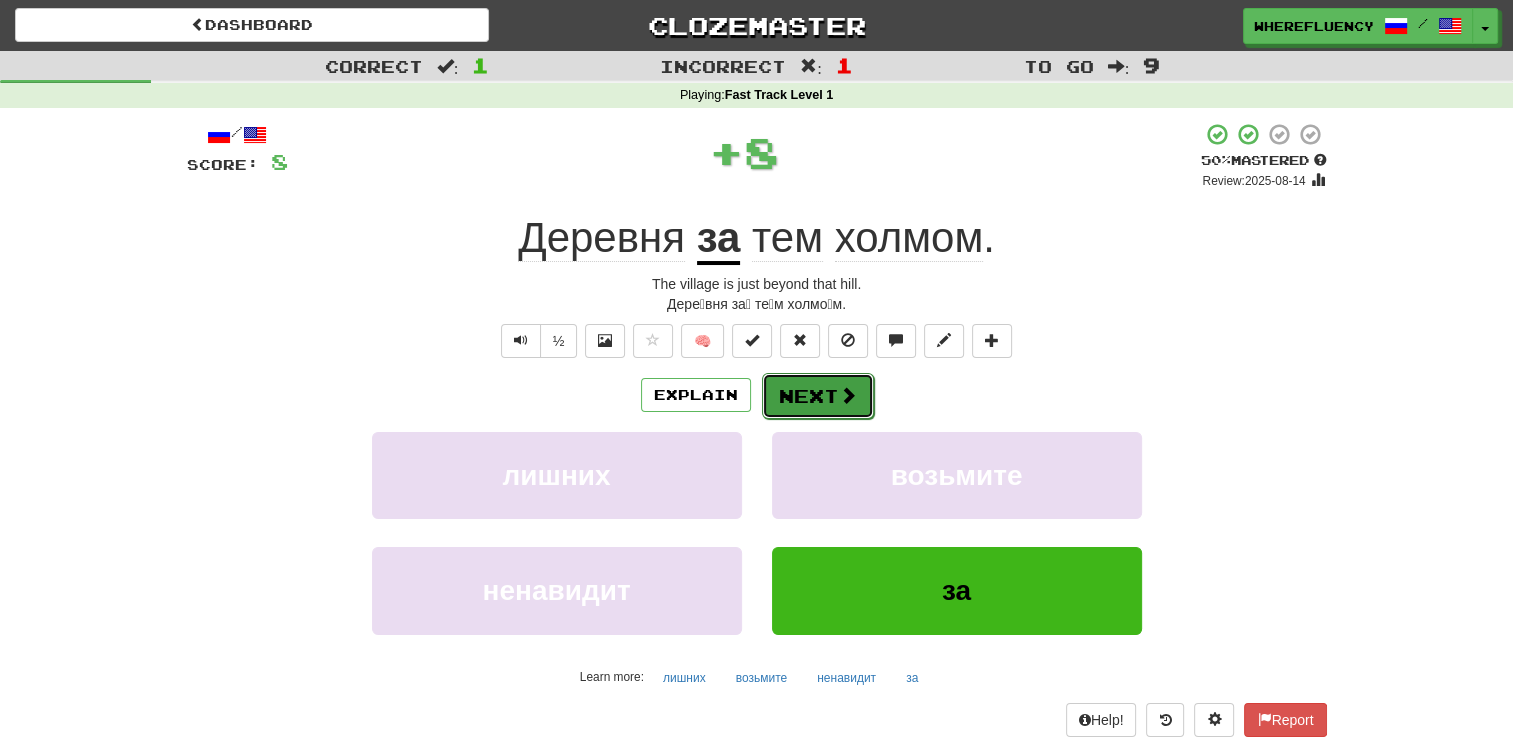 click on "Next" at bounding box center (818, 396) 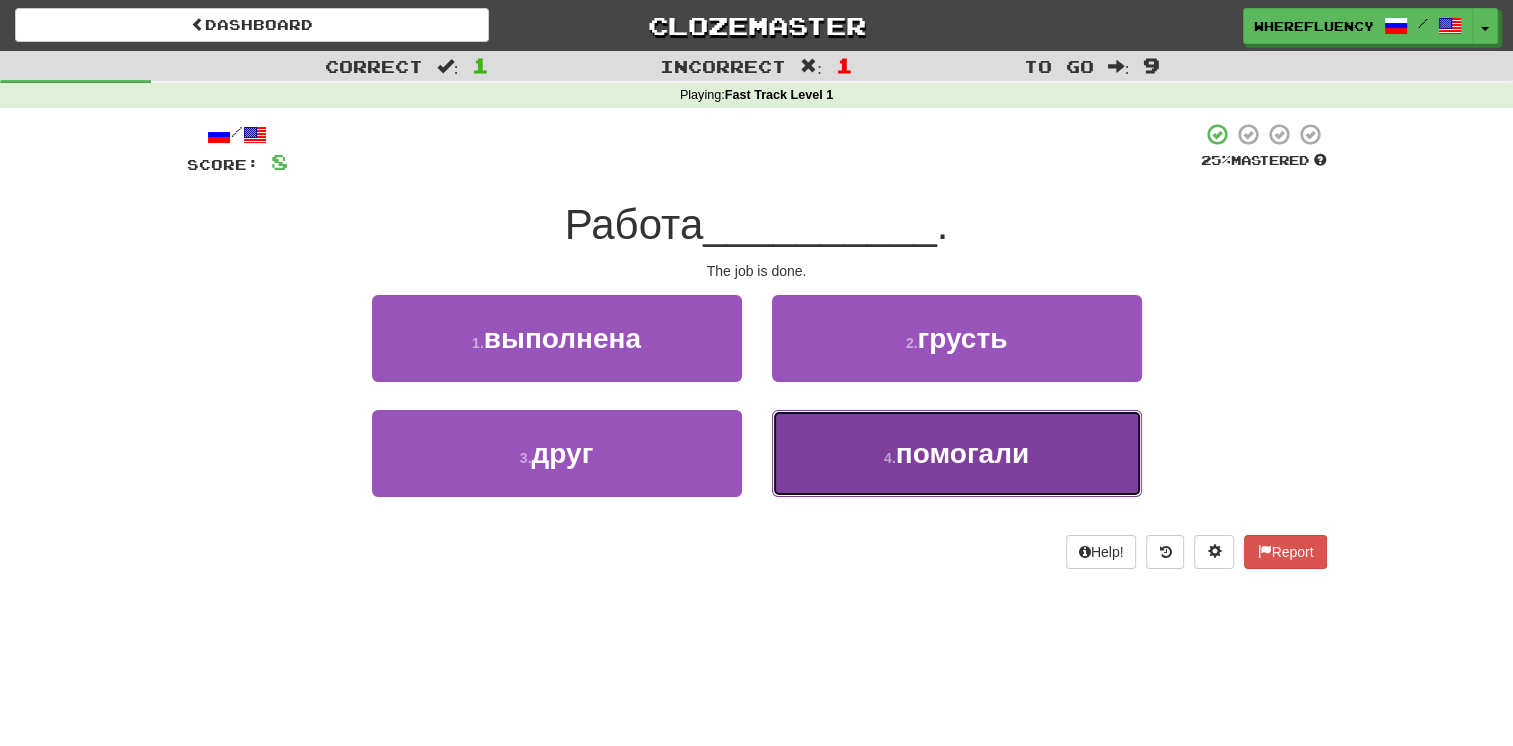 click on "4 .  помогали" at bounding box center (957, 453) 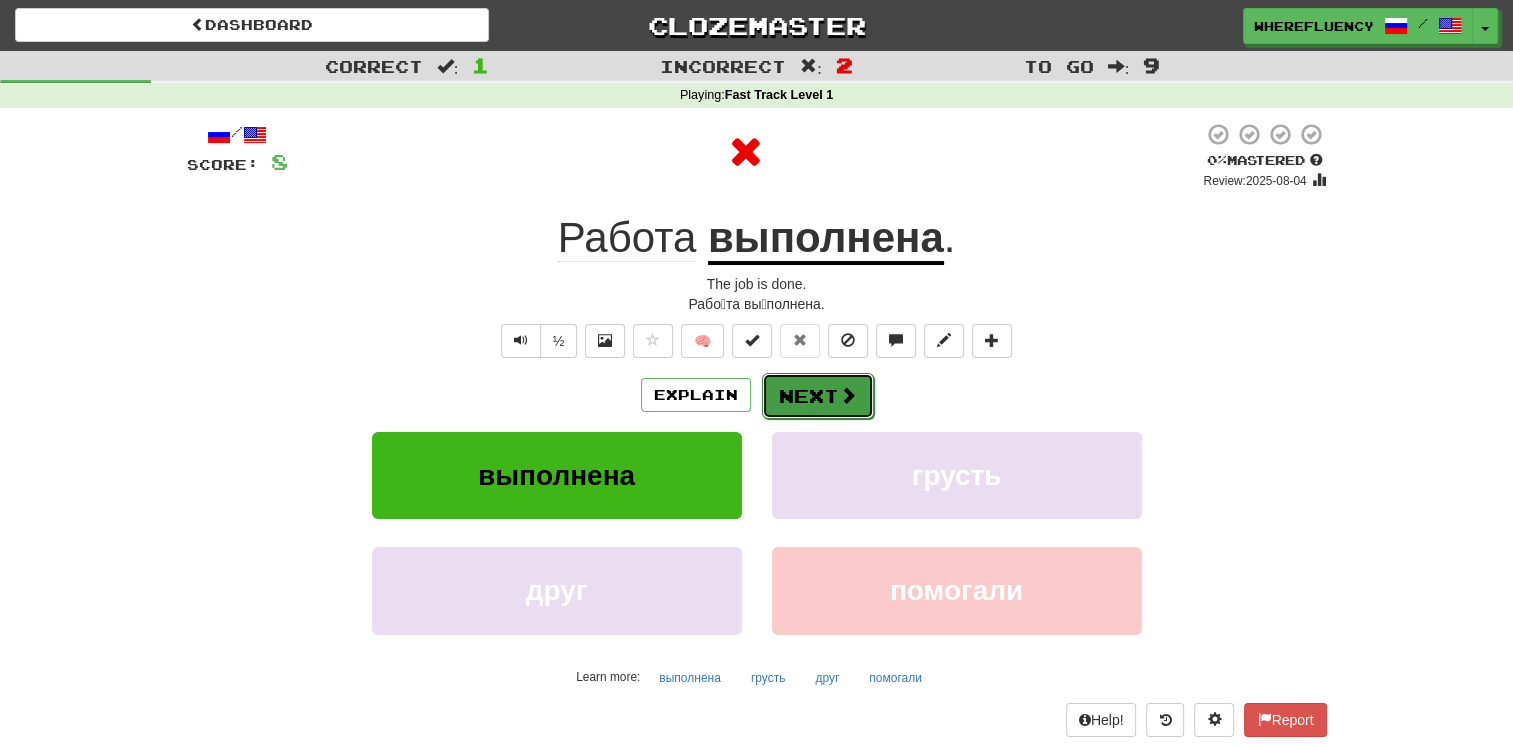 click on "Next" at bounding box center (818, 396) 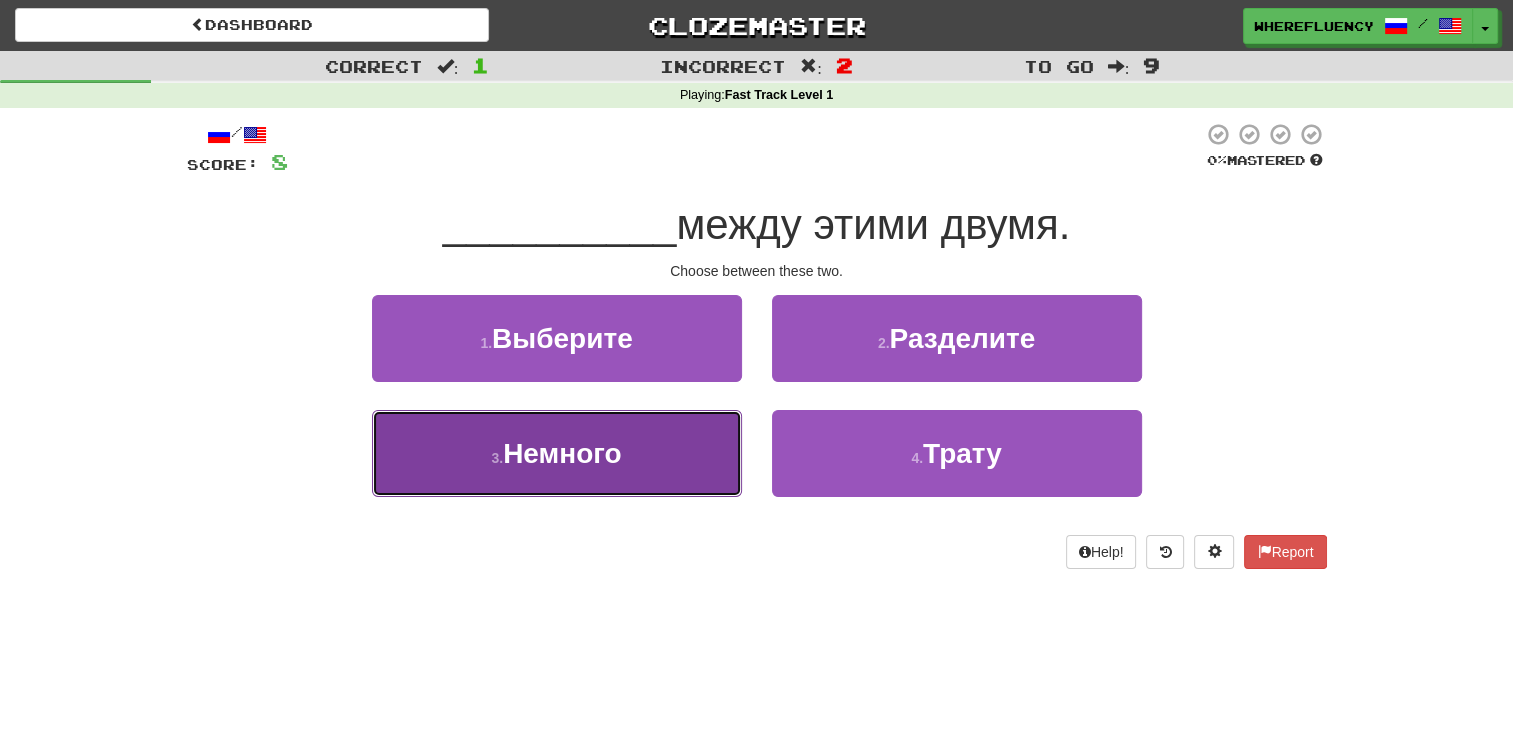 click on "3 .  Немного" at bounding box center [557, 453] 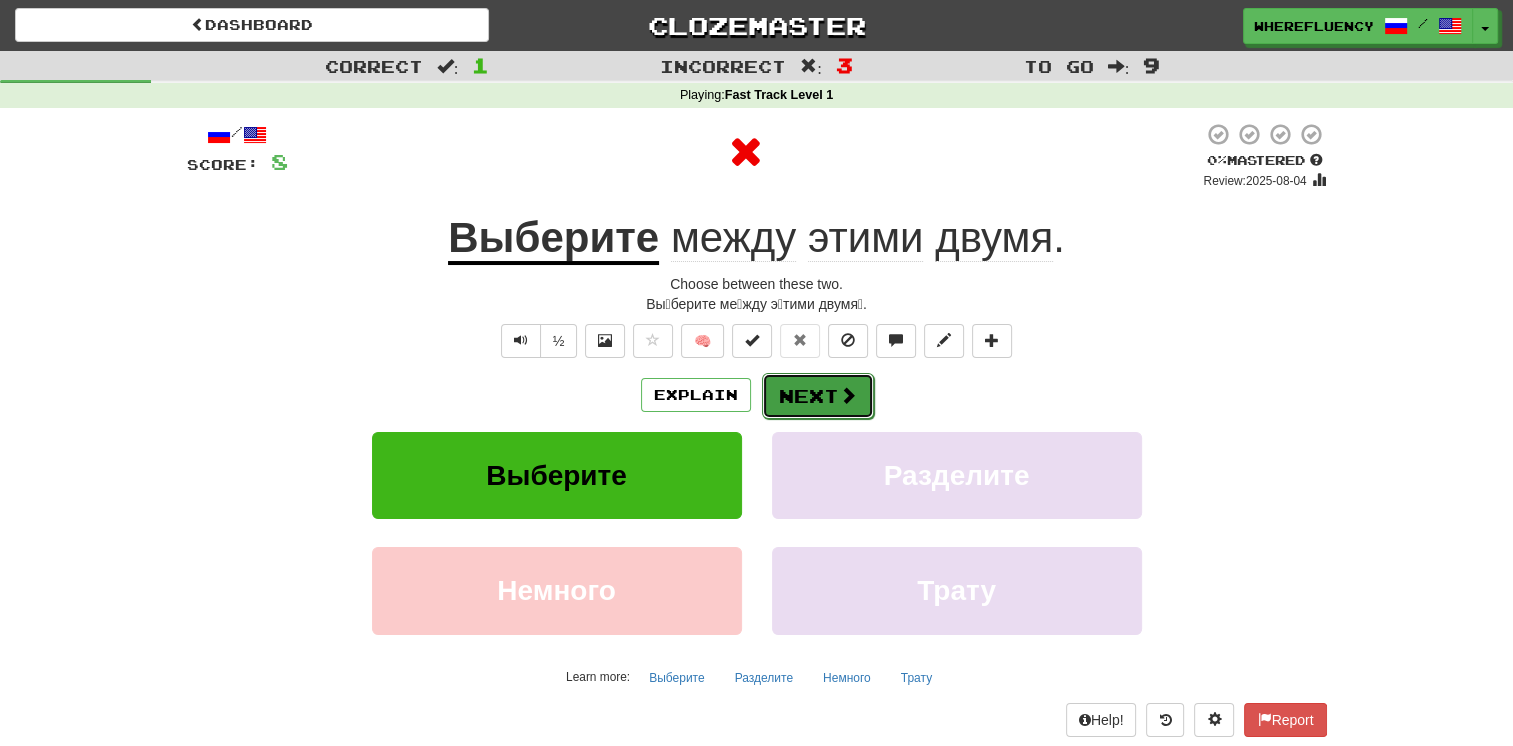click on "Next" at bounding box center [818, 396] 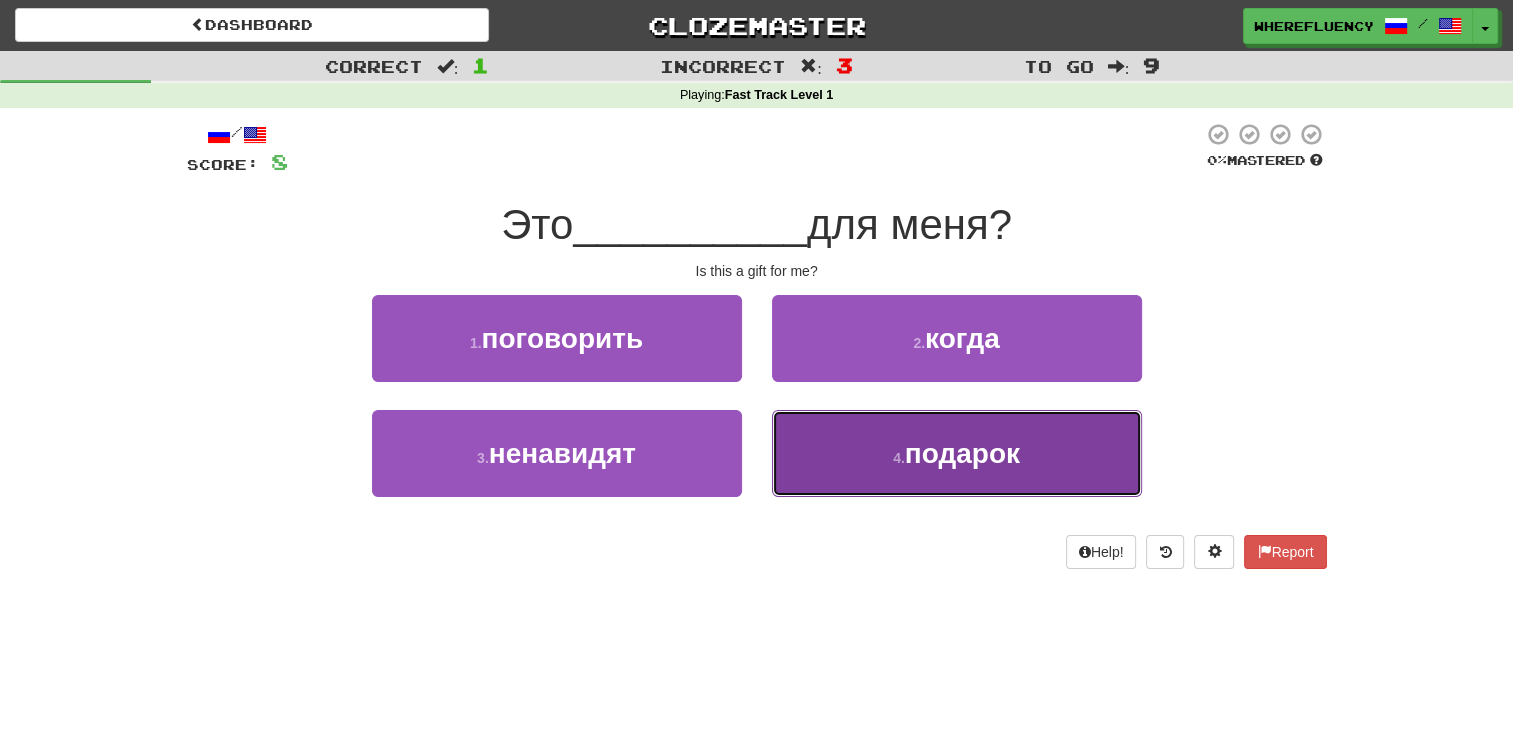 click on "4 .  подарок" at bounding box center [957, 453] 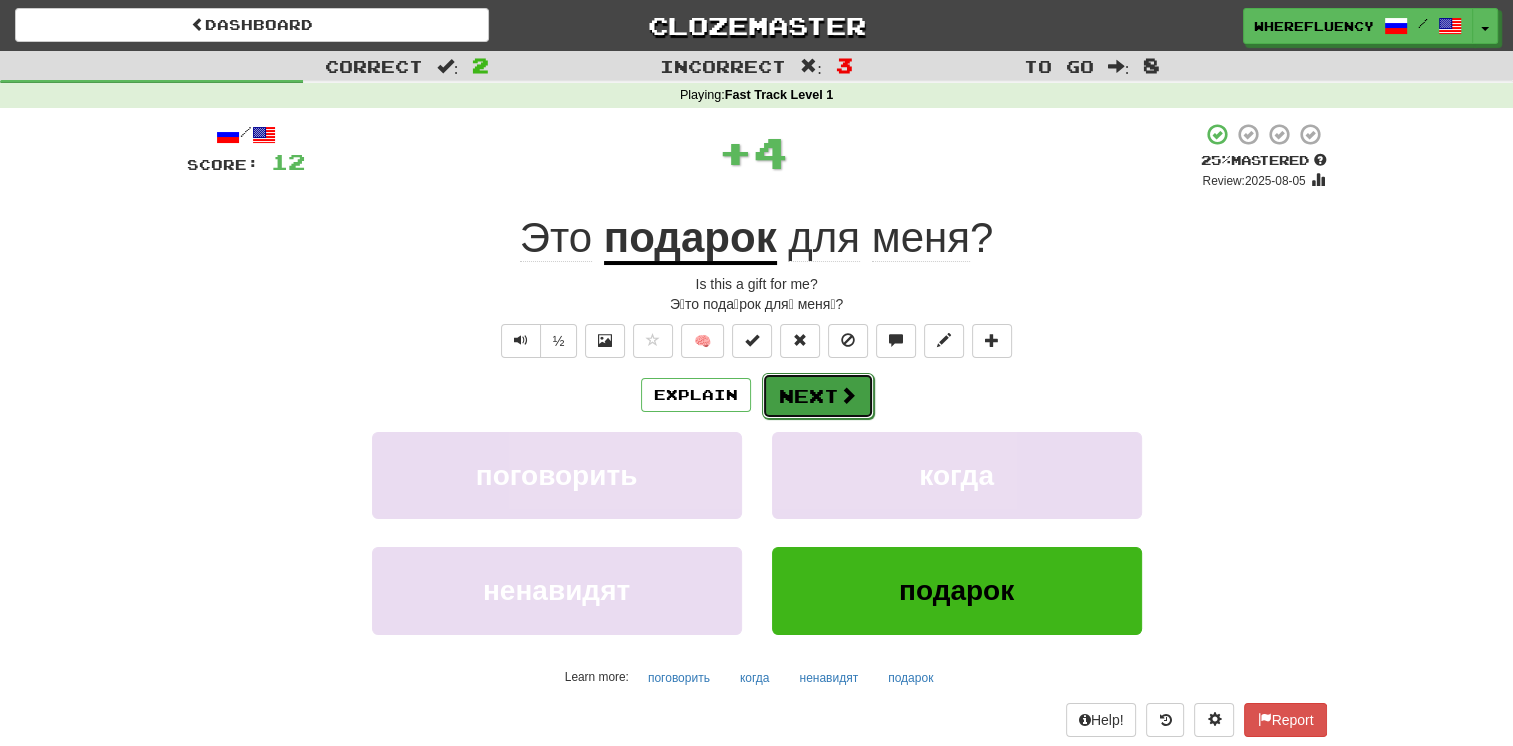 click on "Next" at bounding box center (818, 396) 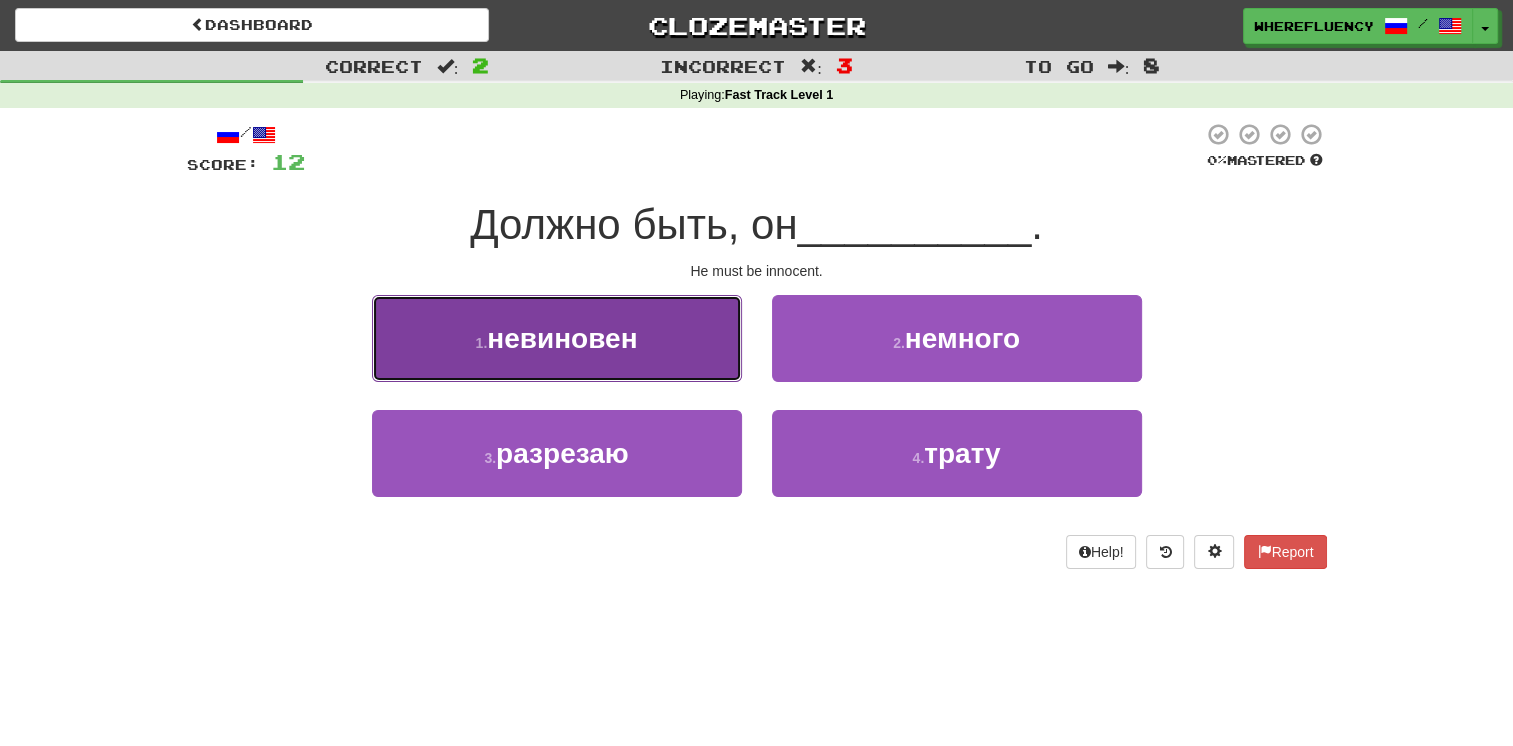 click on "1 .  невиновен" at bounding box center (557, 338) 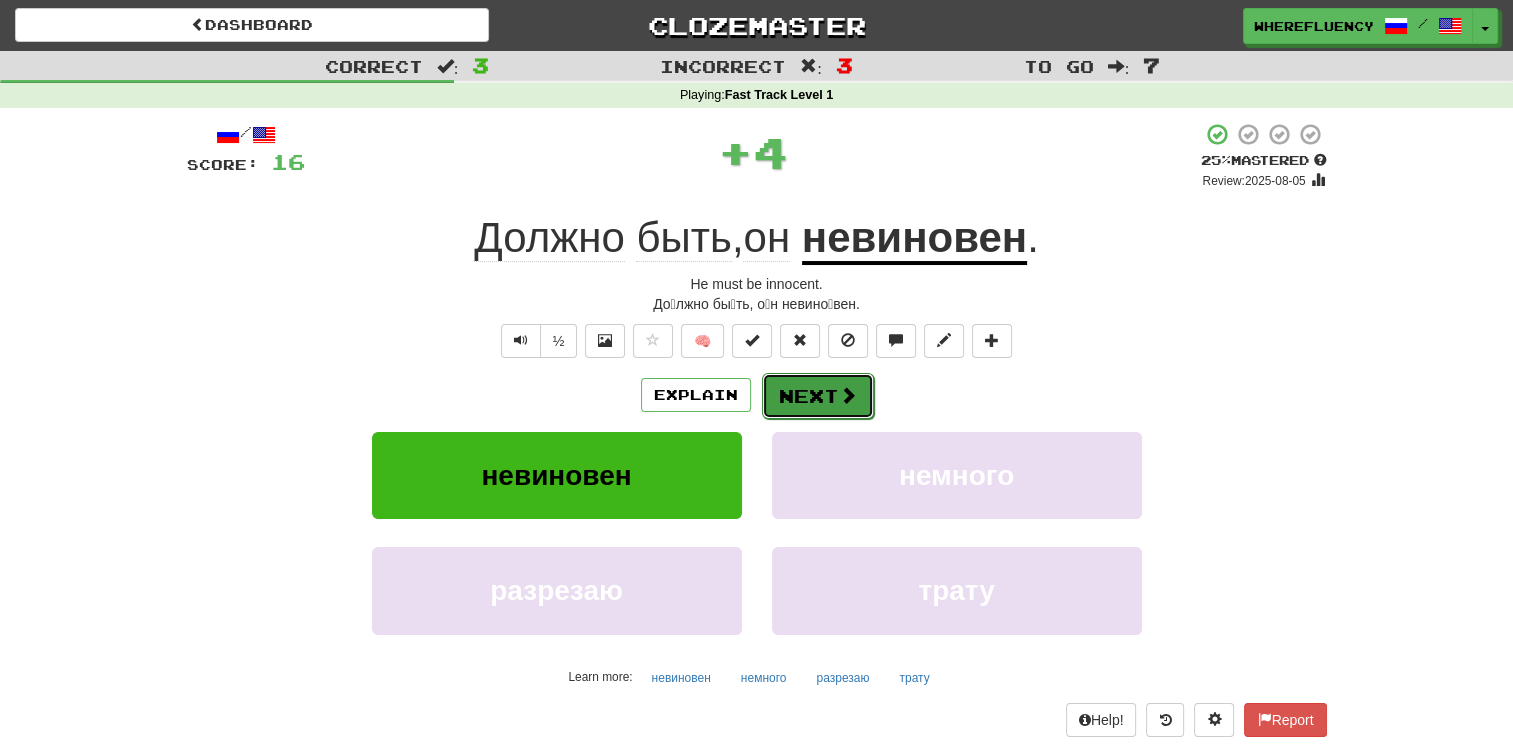 click at bounding box center [848, 395] 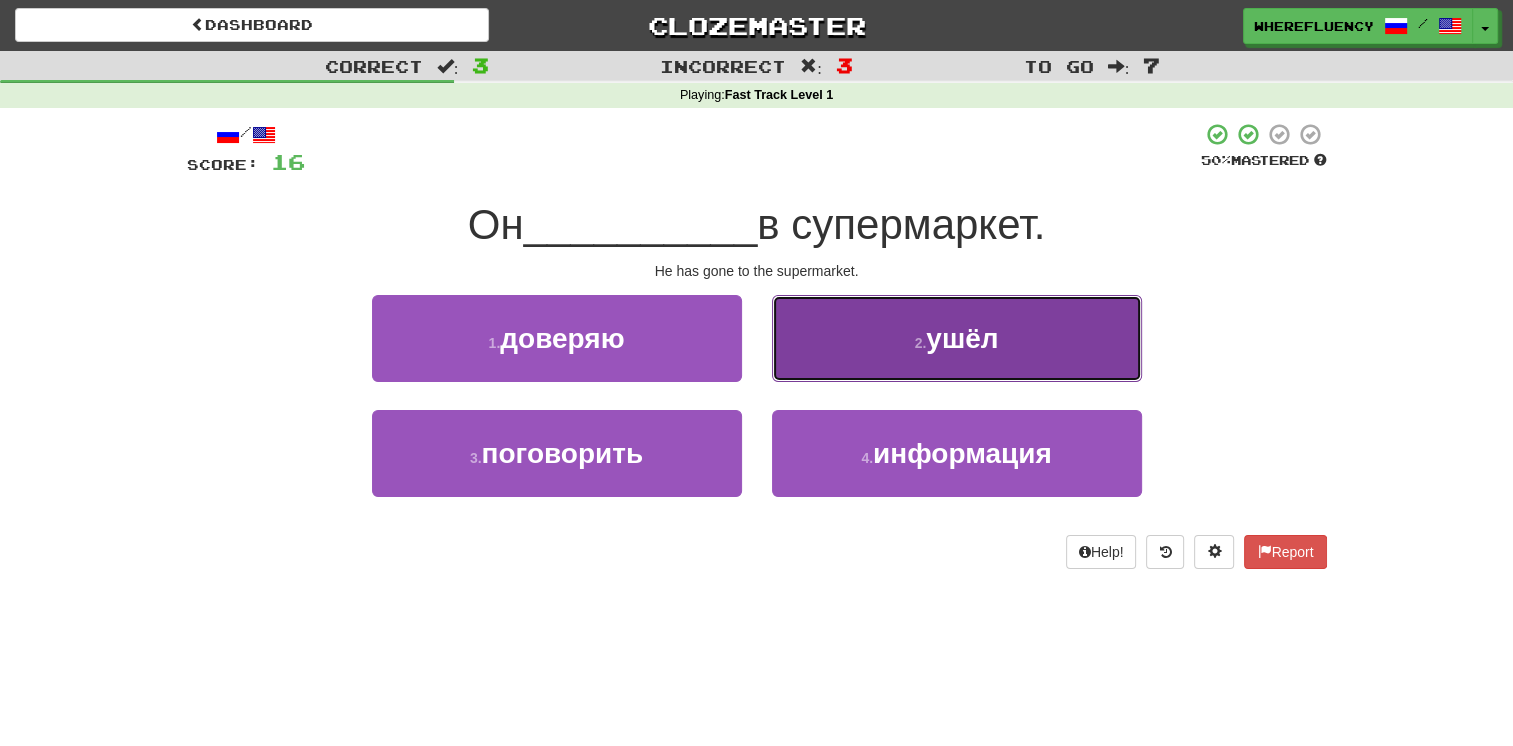 click on "ушёл" at bounding box center (962, 338) 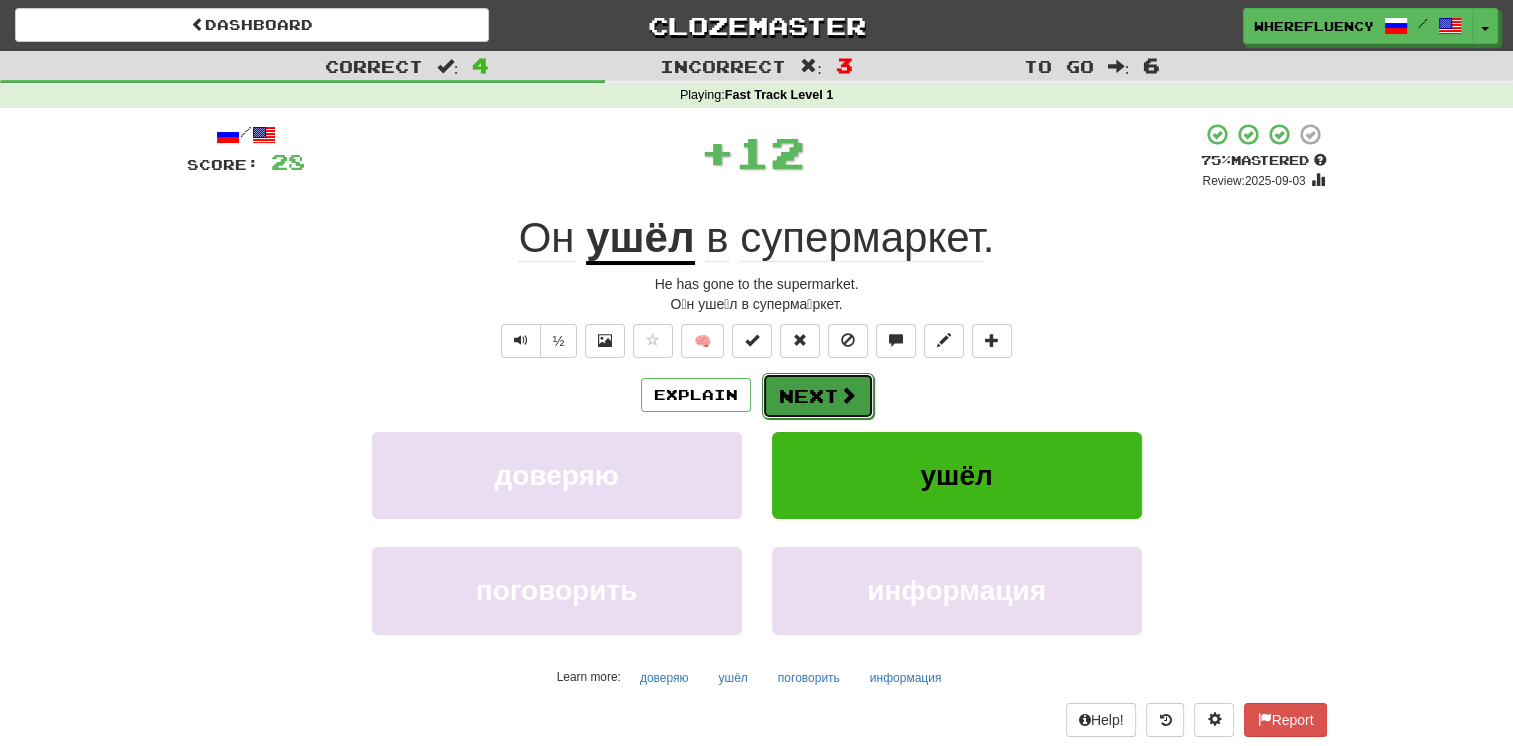 click on "Next" at bounding box center (818, 396) 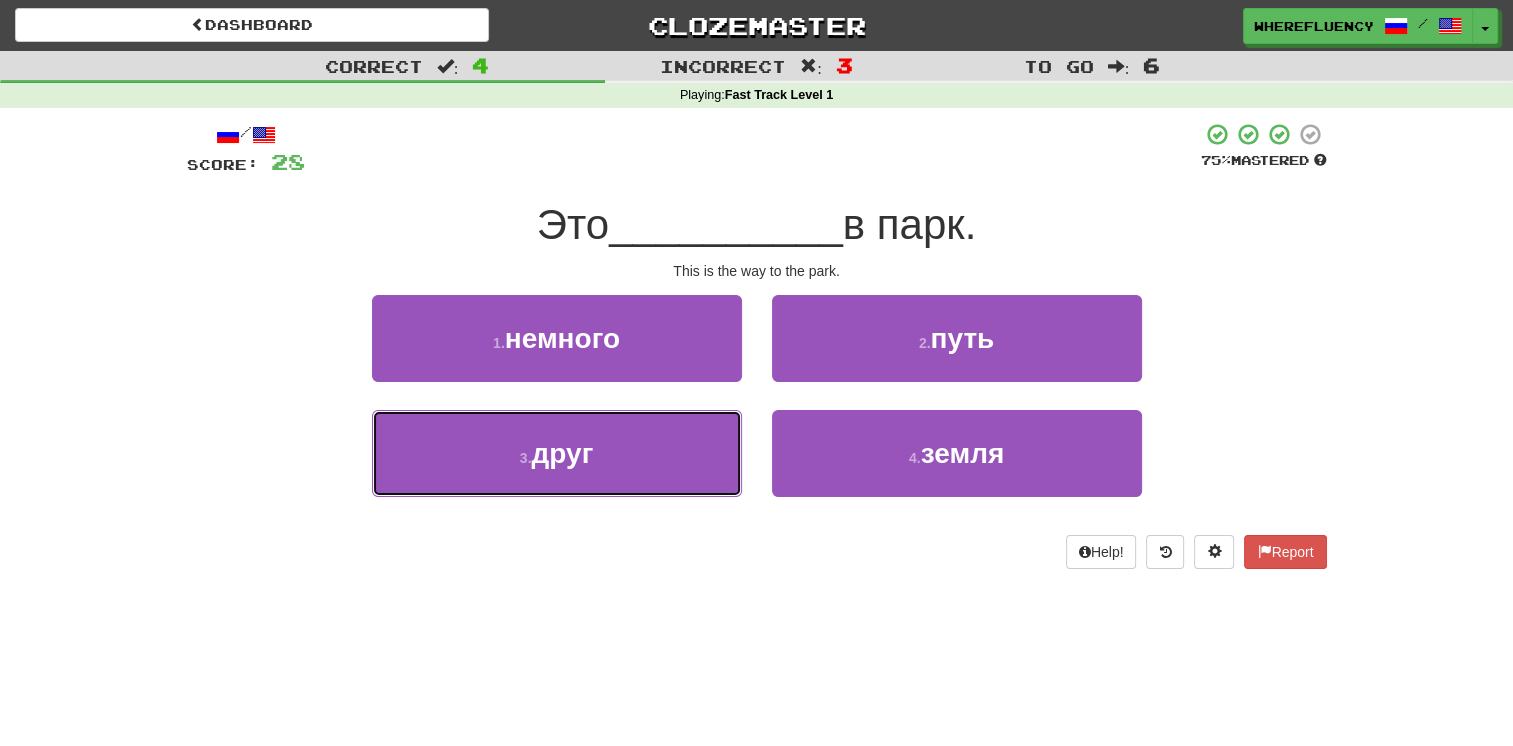 drag, startPoint x: 673, startPoint y: 480, endPoint x: 778, endPoint y: 662, distance: 210.11664 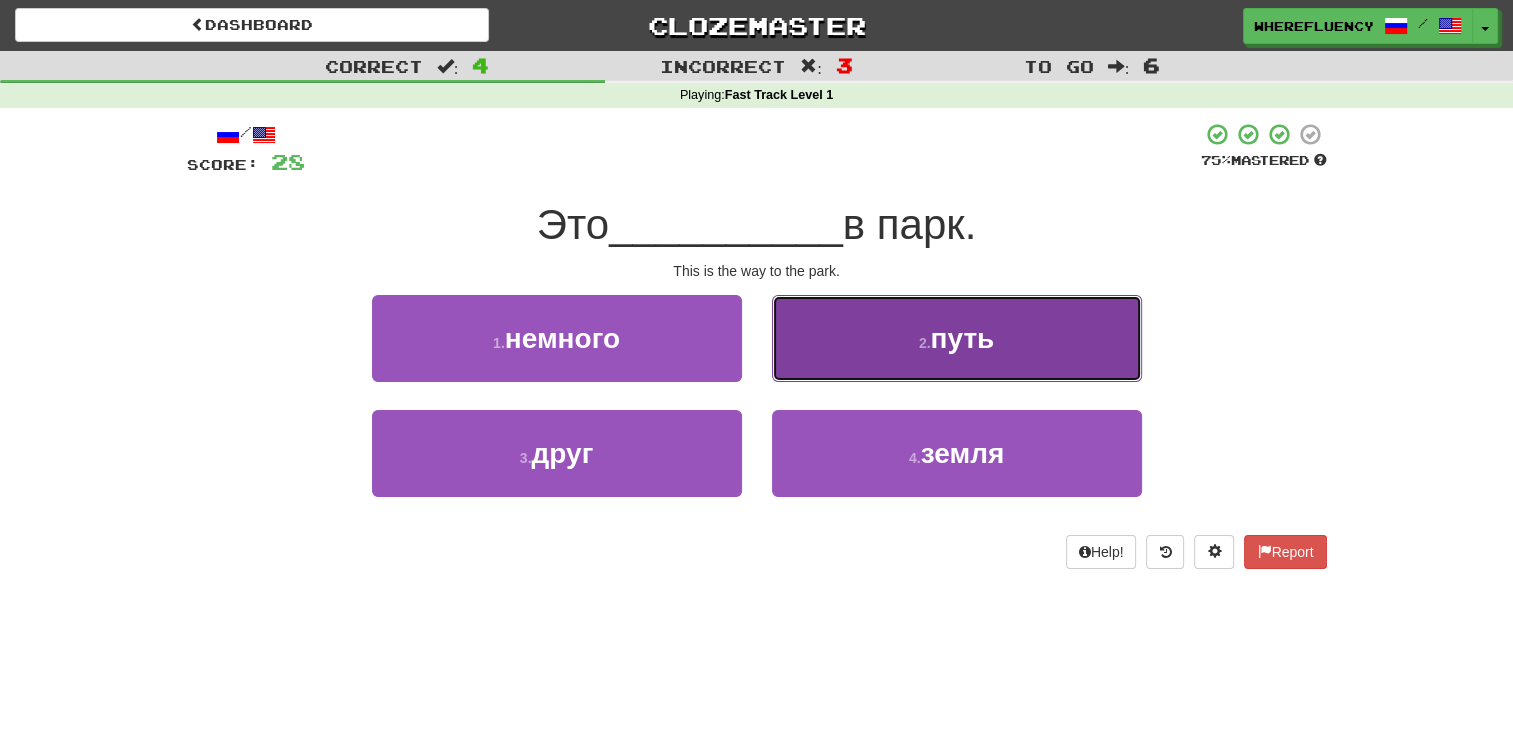 click on "2 .  путь" at bounding box center [957, 338] 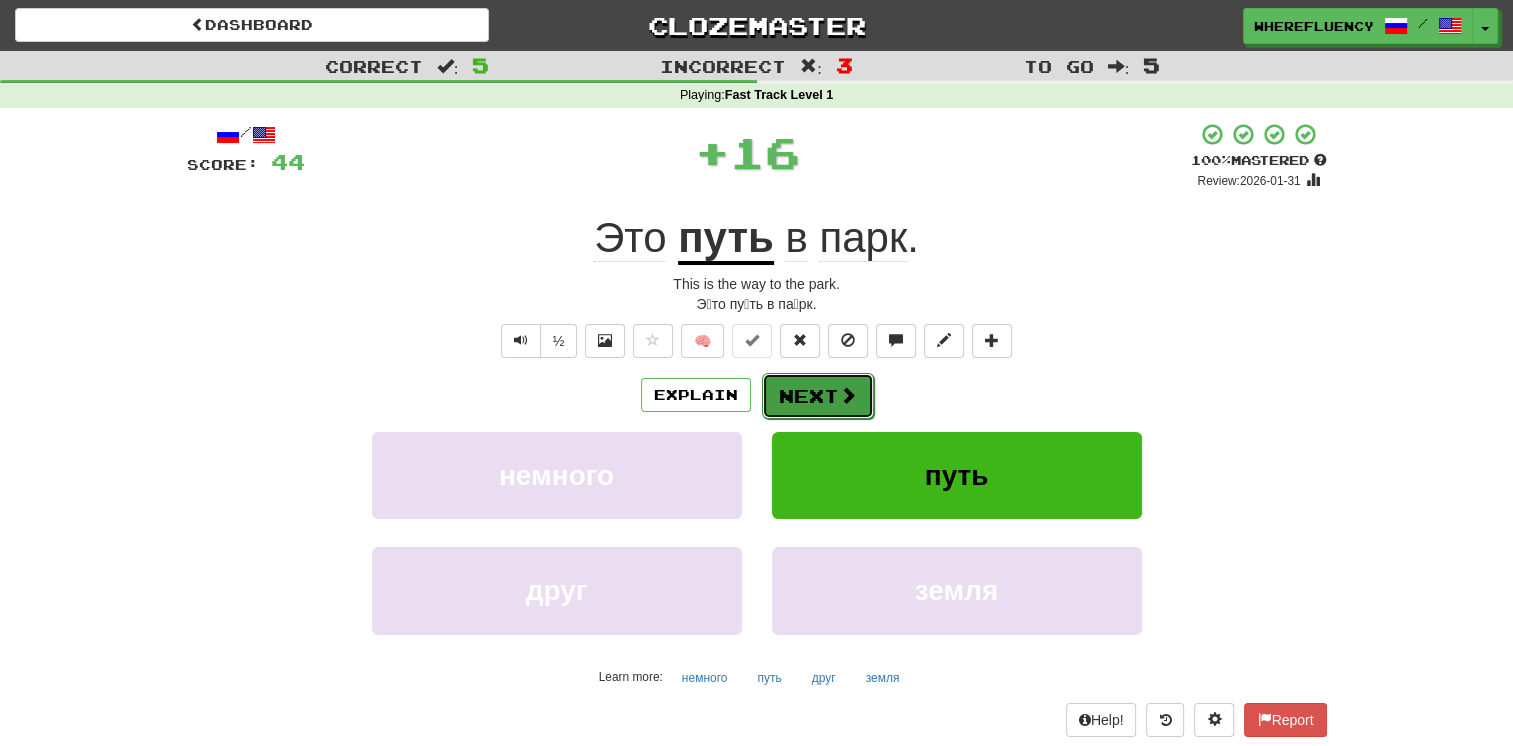click at bounding box center (848, 395) 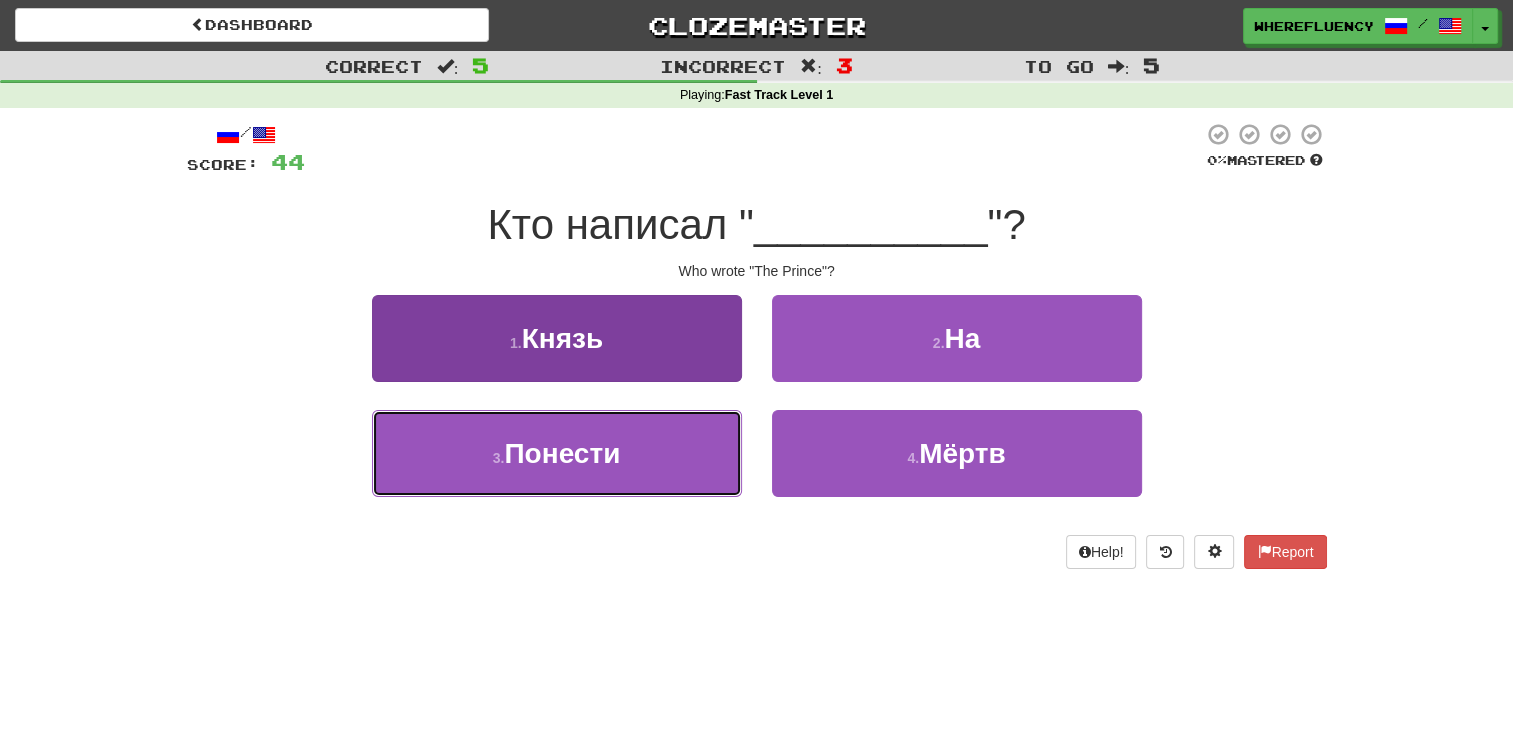 click on "3 .  Понести" at bounding box center (557, 453) 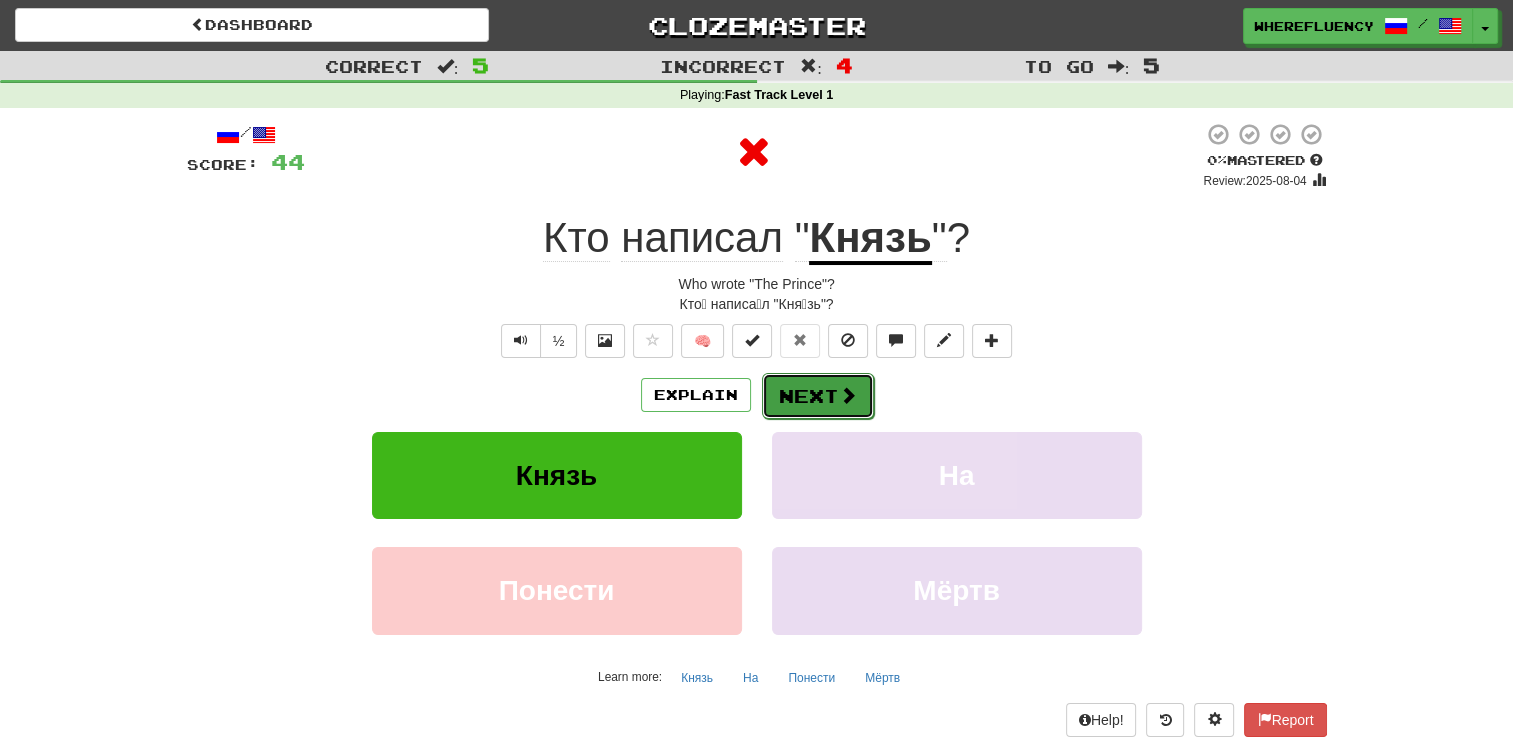 click at bounding box center [848, 395] 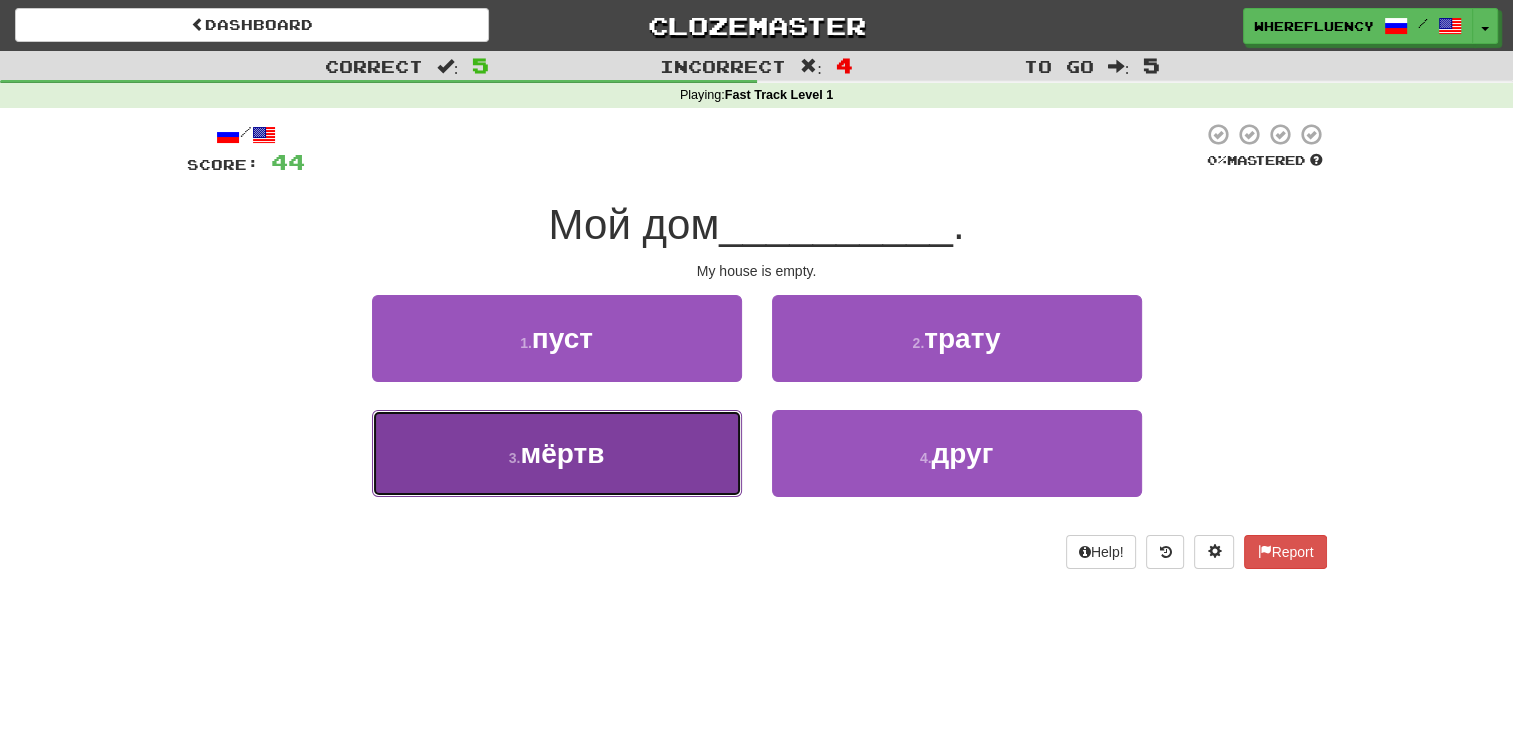 click on "3 .  мёртв" at bounding box center [557, 453] 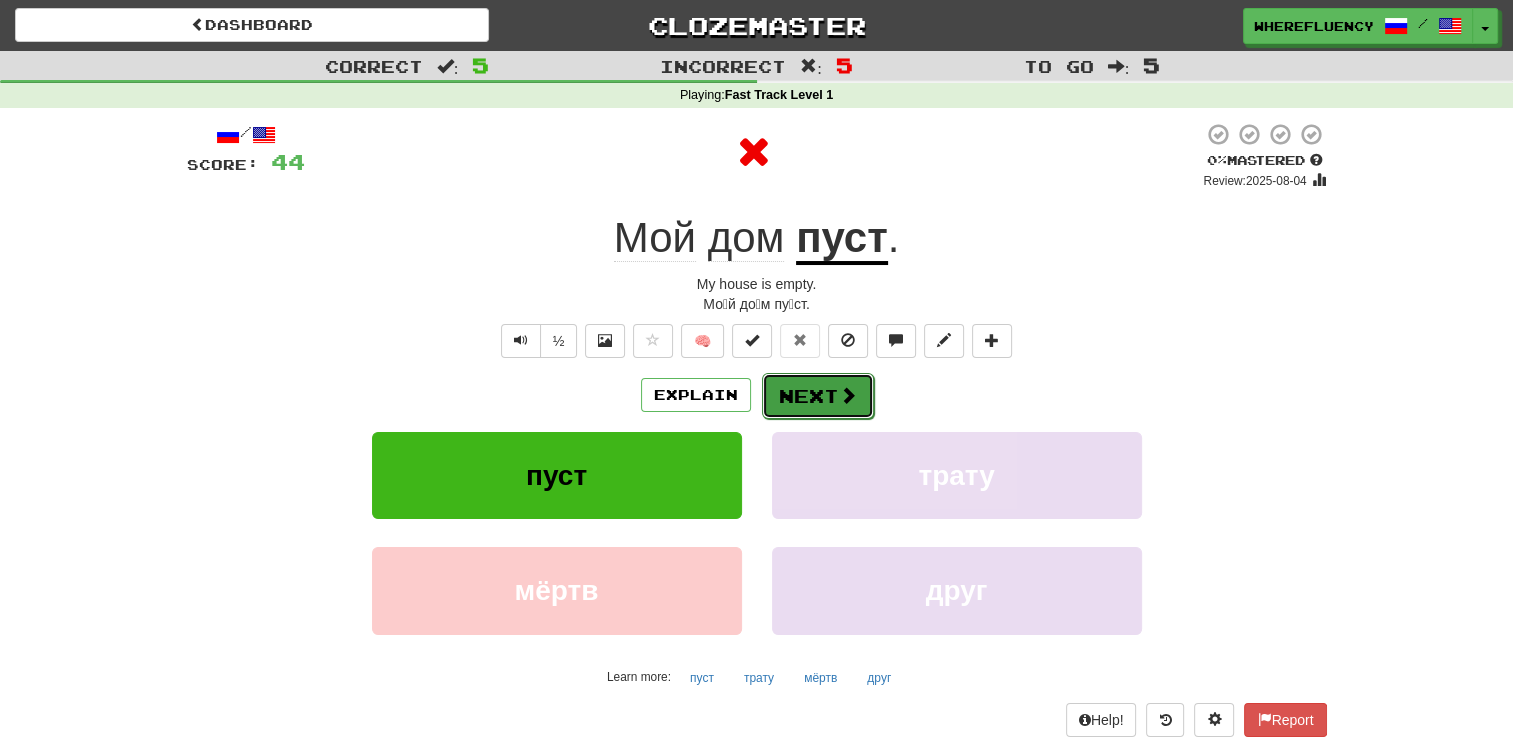 click on "Next" at bounding box center (818, 396) 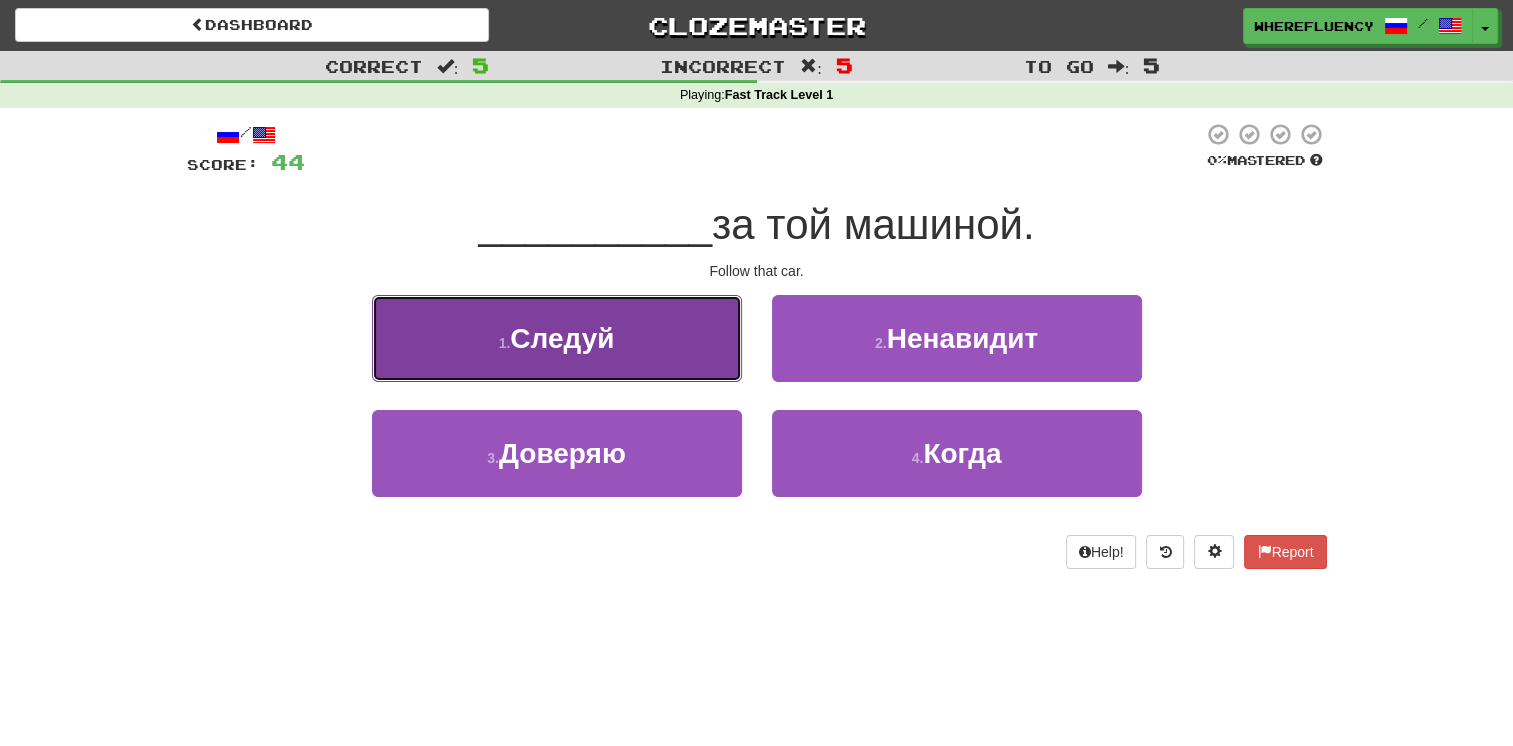 click on "1 .  Следуй" at bounding box center [557, 338] 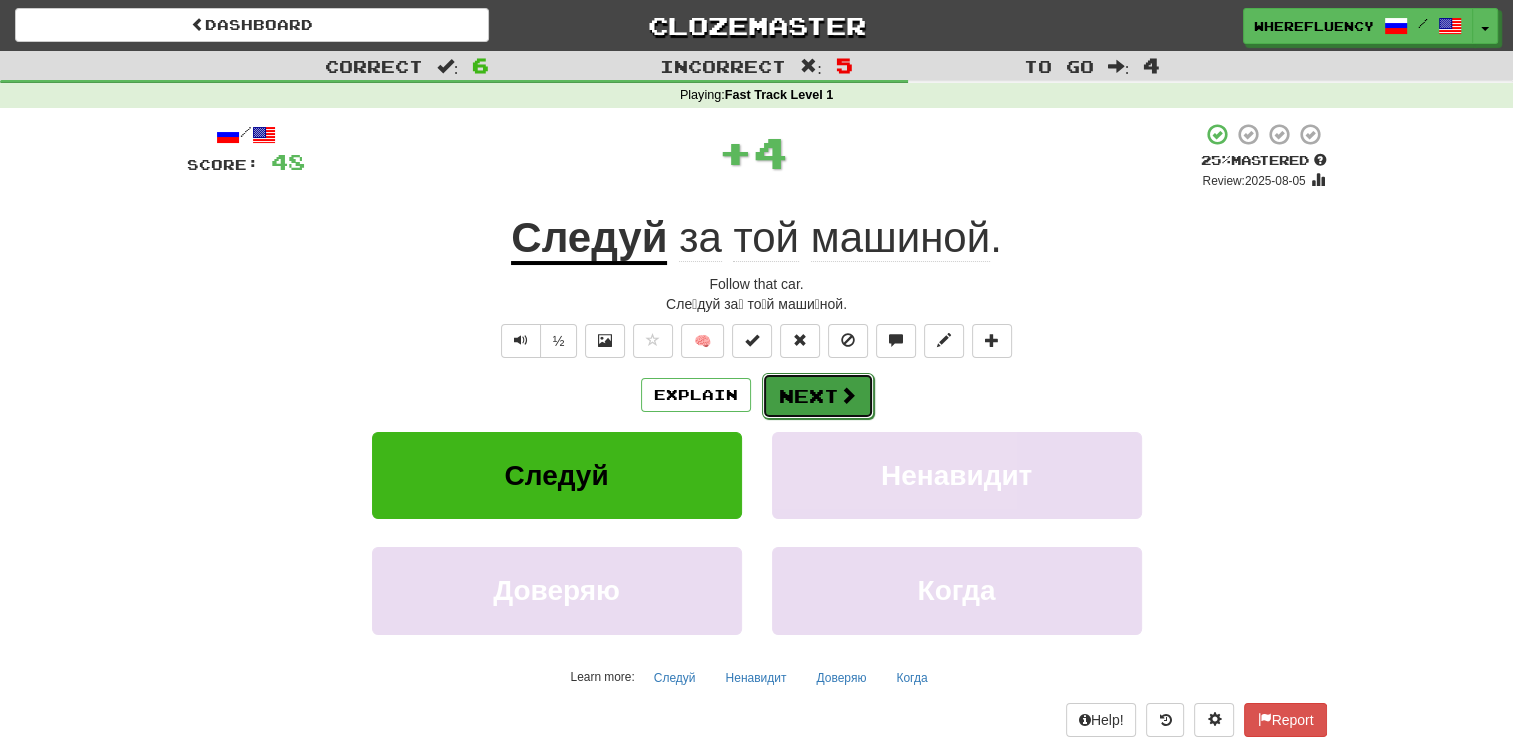 click on "Next" at bounding box center (818, 396) 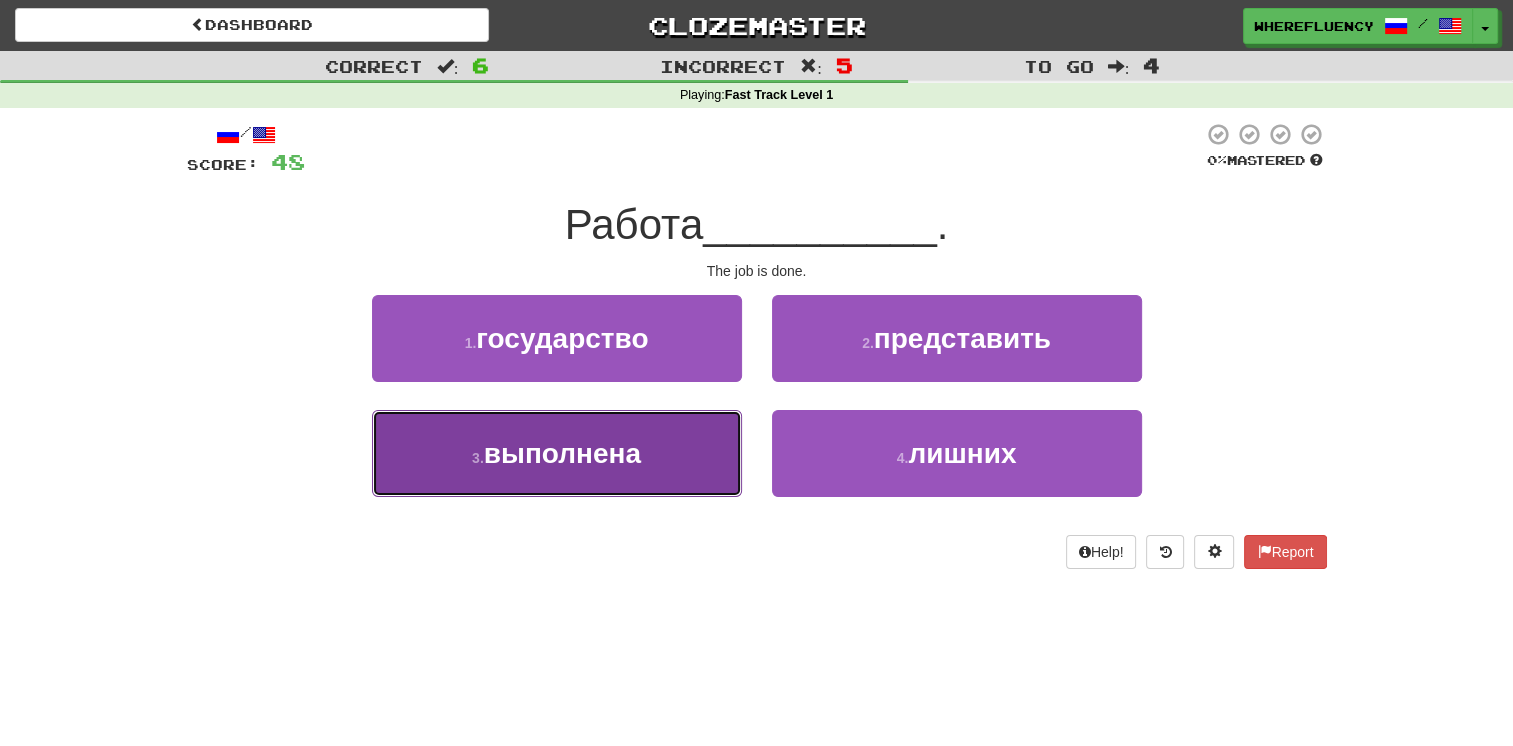 click on "3 .  выполнена" at bounding box center (557, 453) 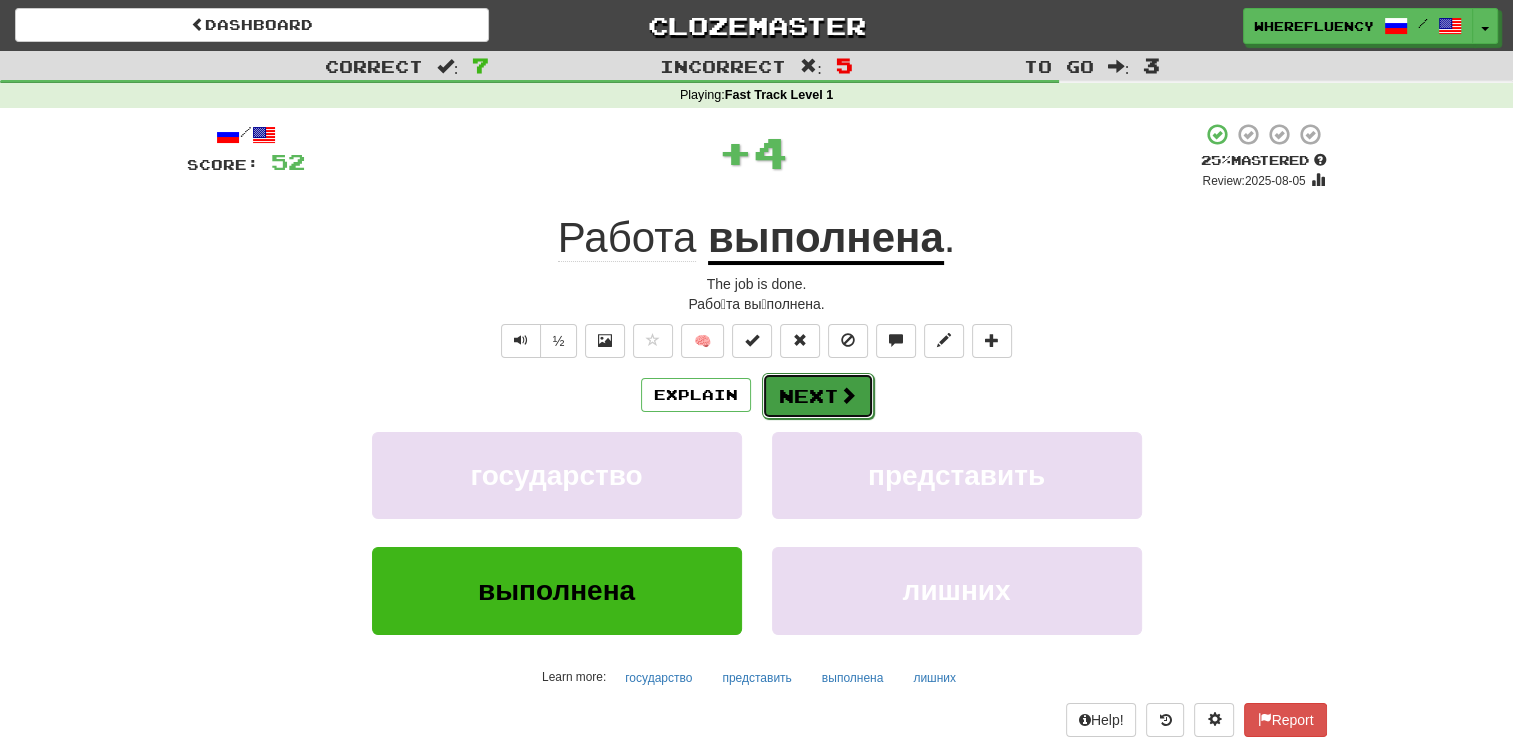 click at bounding box center (848, 395) 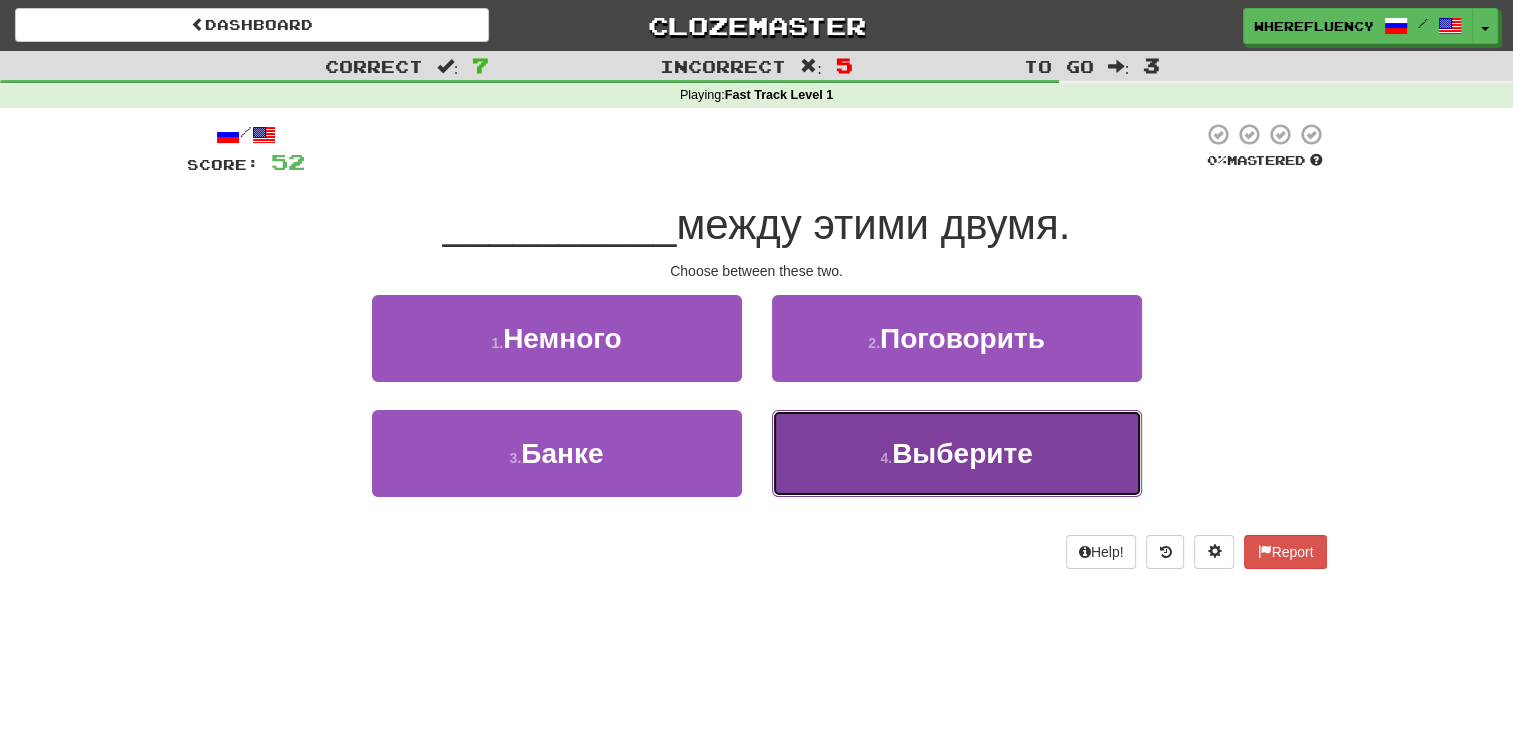 click on "Выберите" at bounding box center [962, 453] 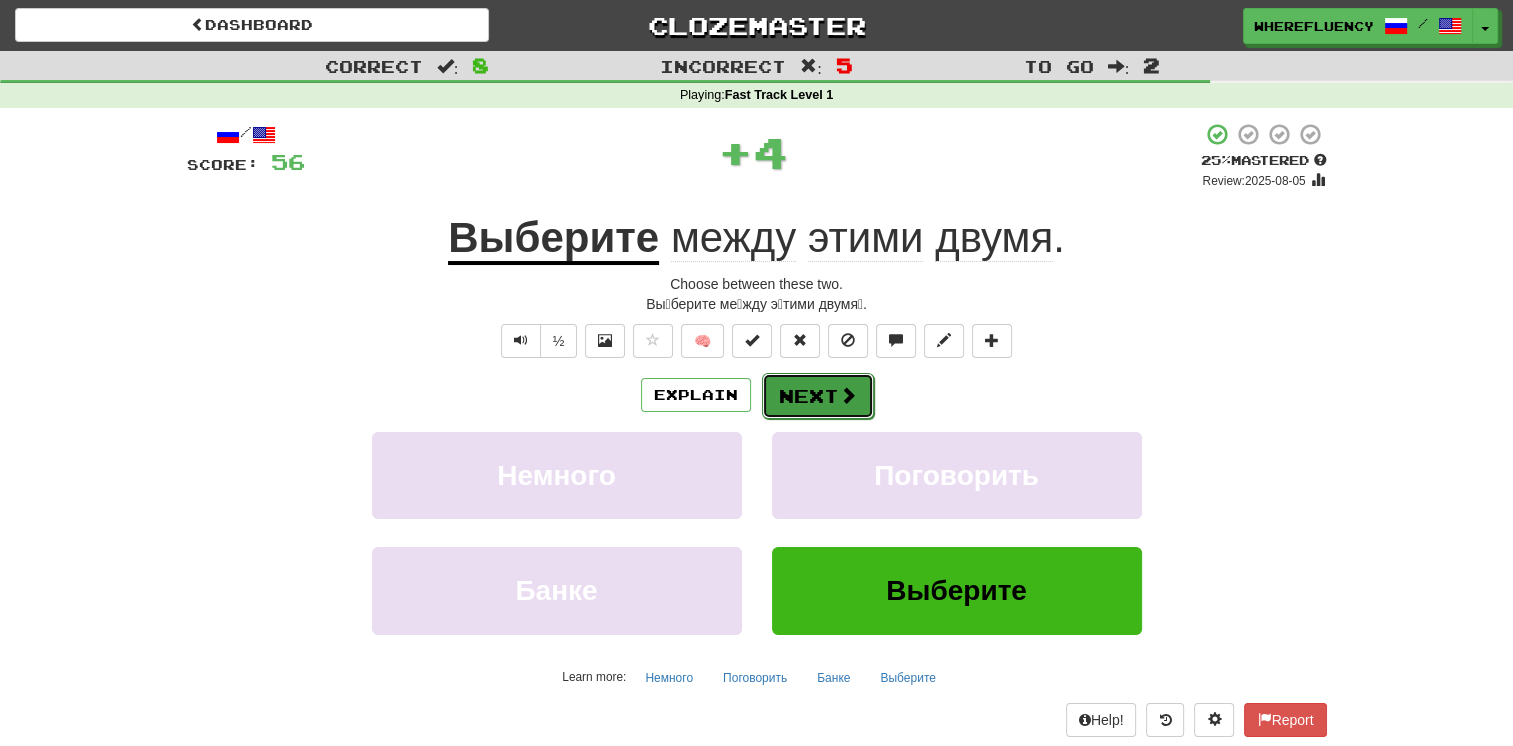 click on "Next" at bounding box center [818, 396] 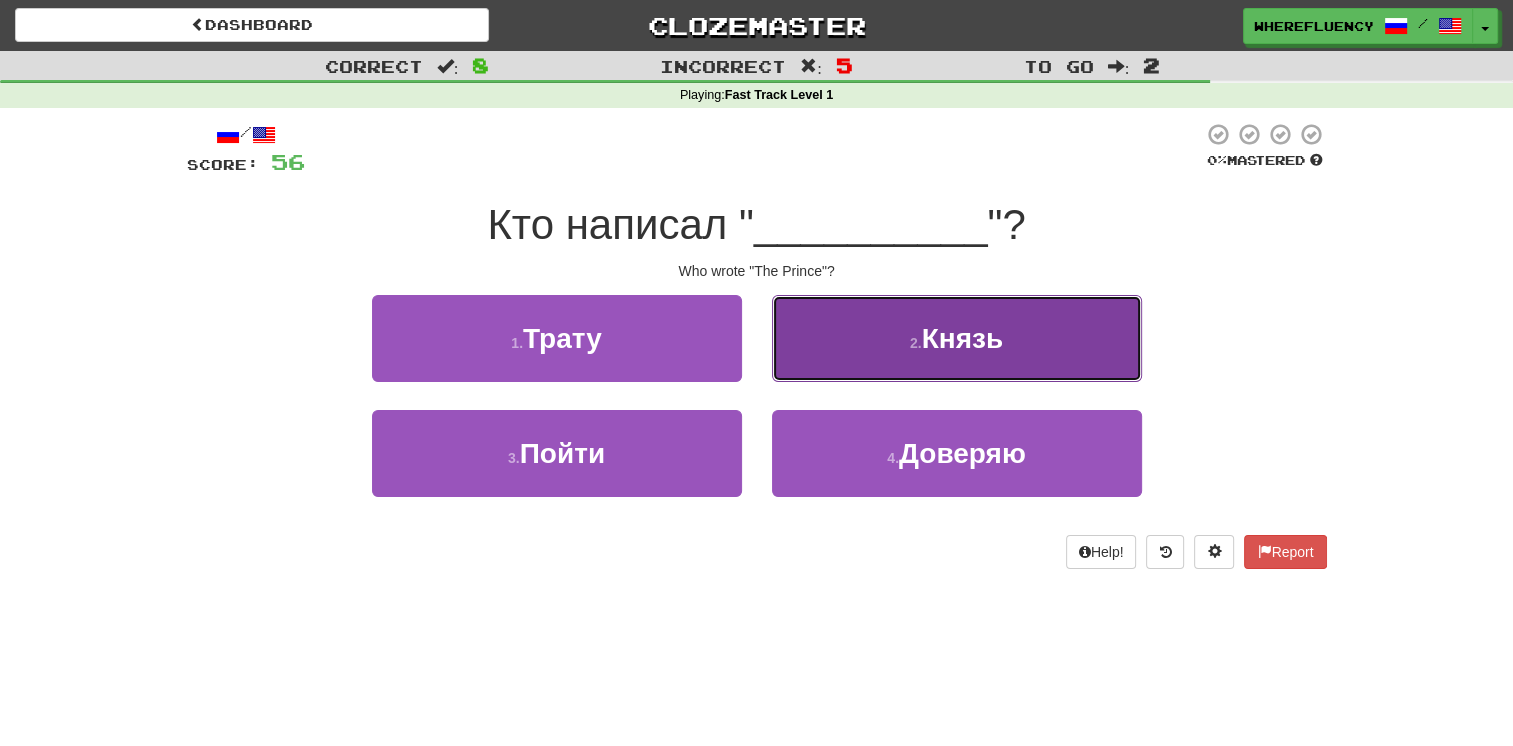click on "Князь" at bounding box center (962, 338) 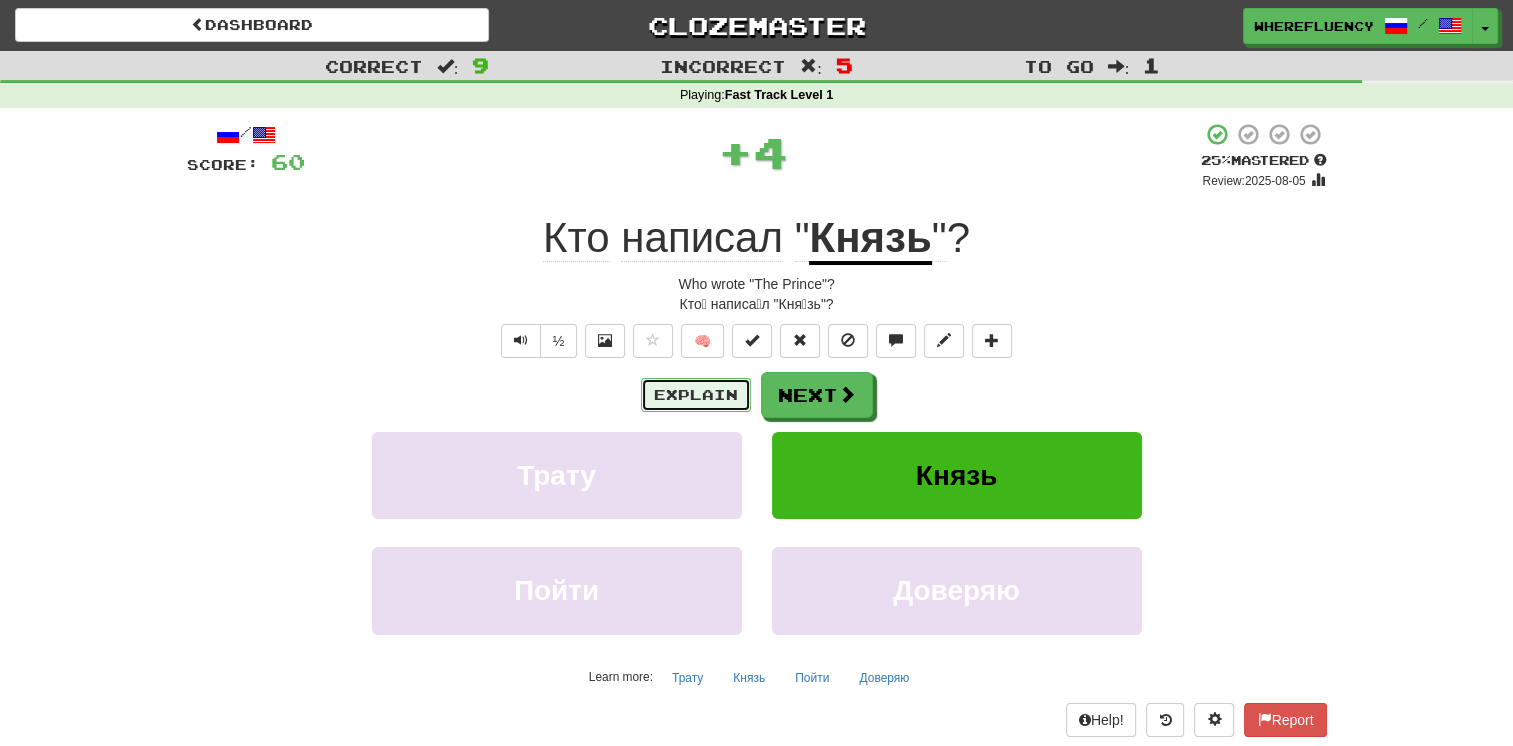 click on "Explain" at bounding box center (696, 395) 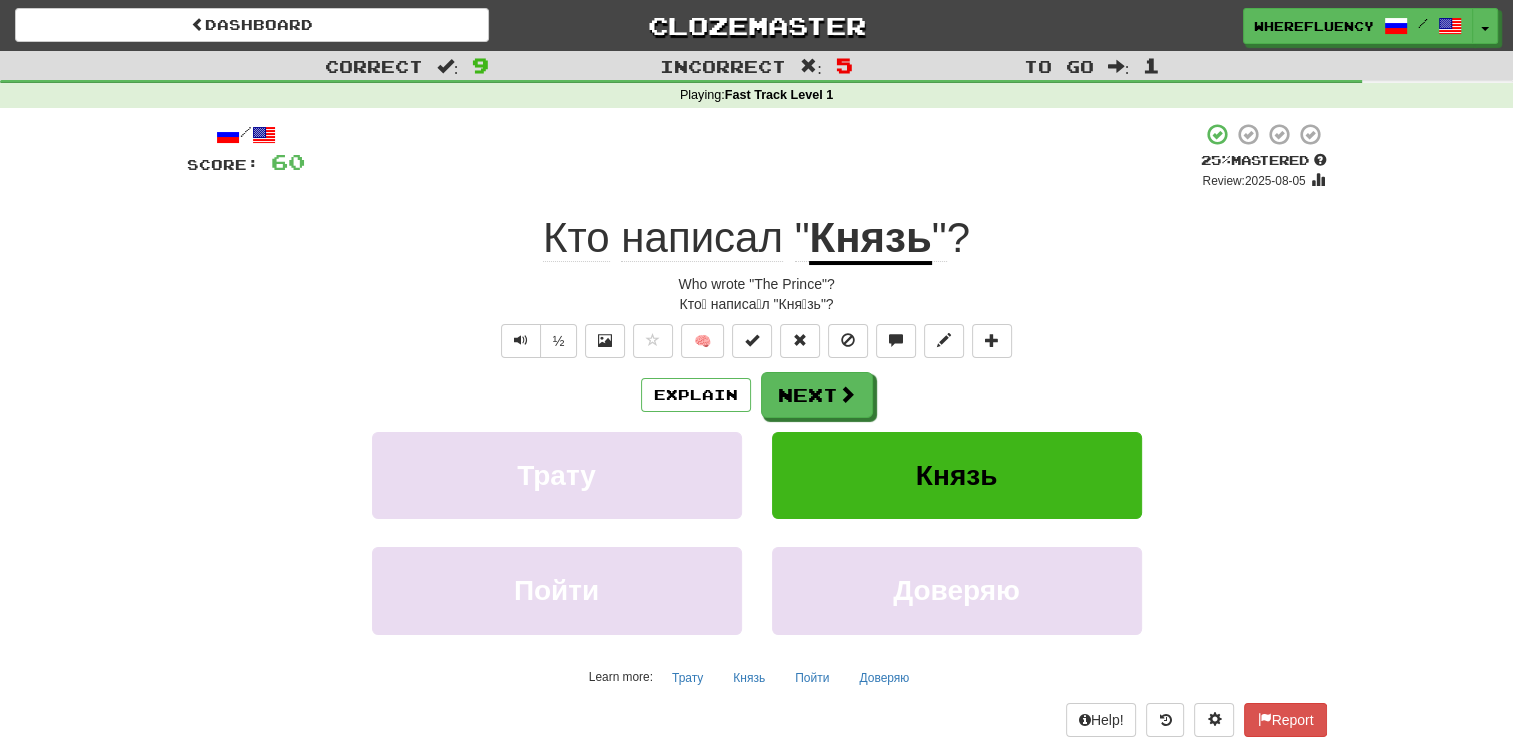 click on "Explain Next Трату Князь Пойти Доверяю Learn more: Трату Князь Пойти Доверяю" at bounding box center [757, 532] 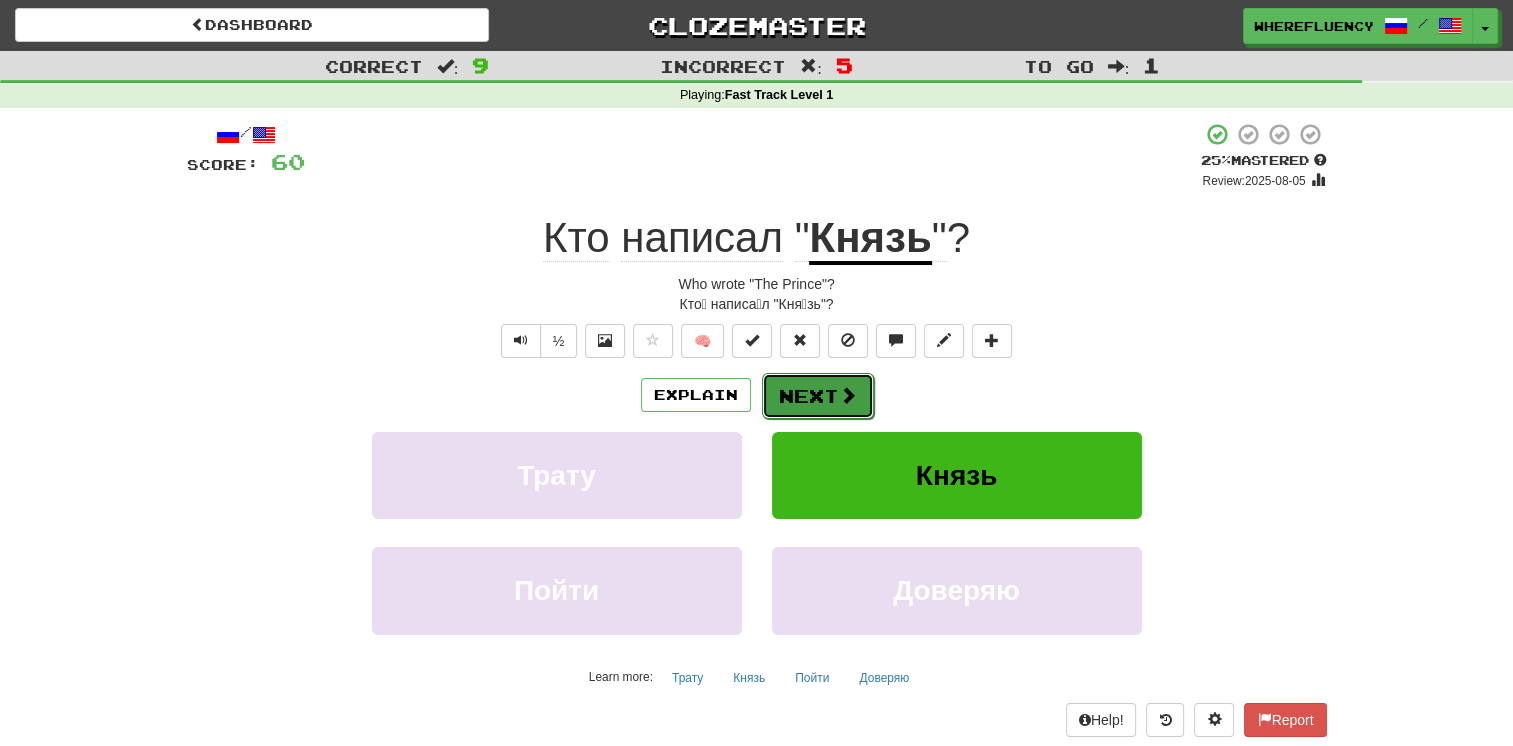 click on "Next" at bounding box center (818, 396) 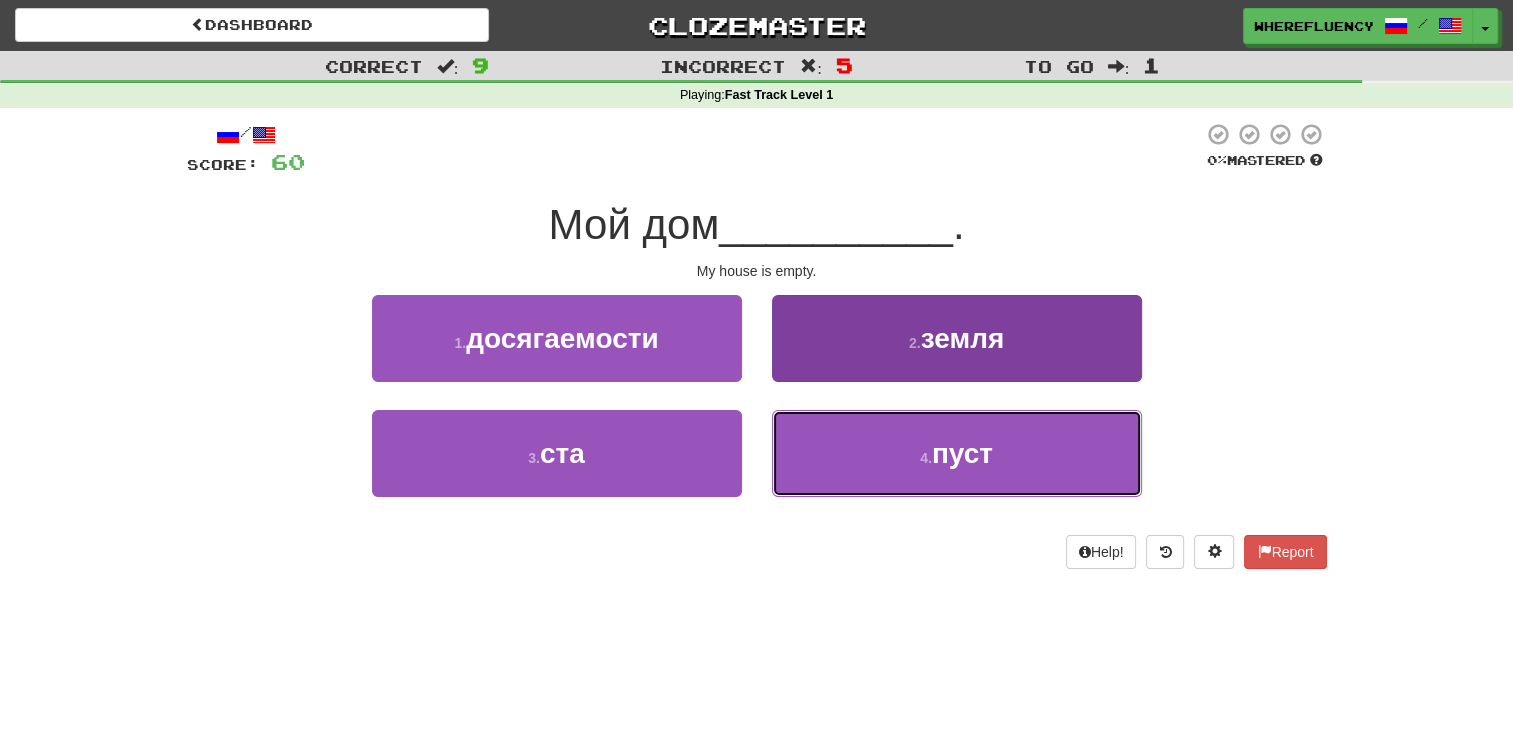 drag, startPoint x: 985, startPoint y: 453, endPoint x: 914, endPoint y: 436, distance: 73.00685 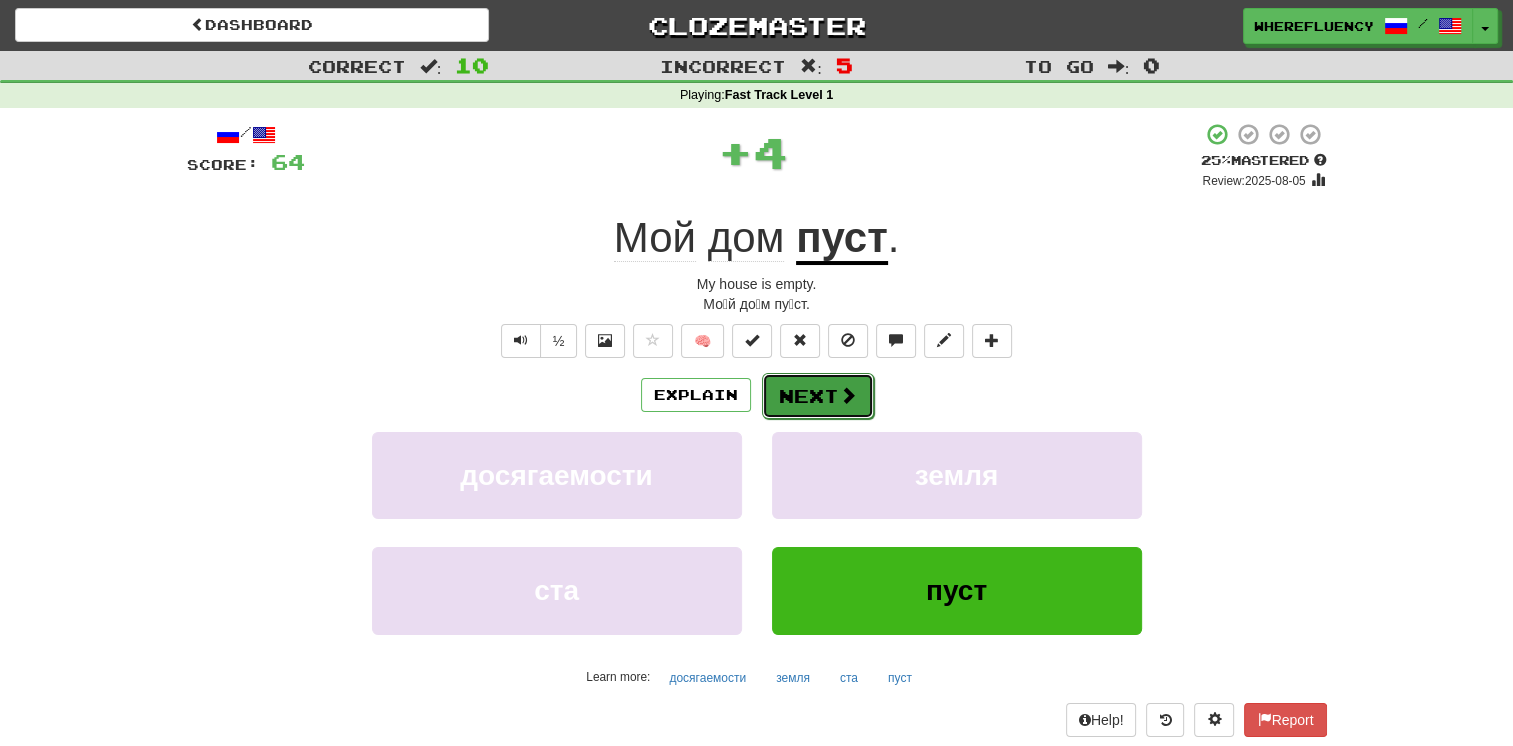 click at bounding box center (848, 395) 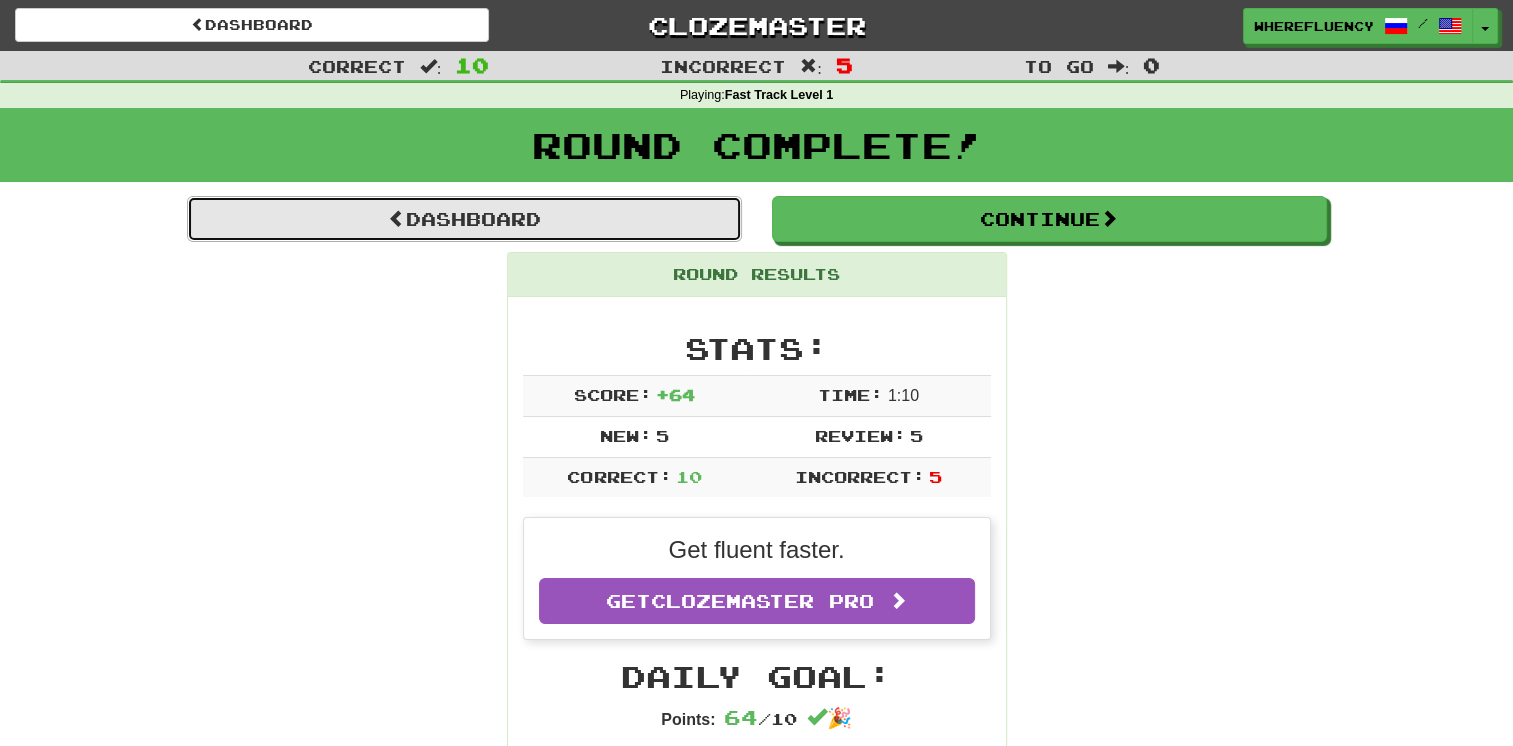click on "Dashboard" at bounding box center (464, 219) 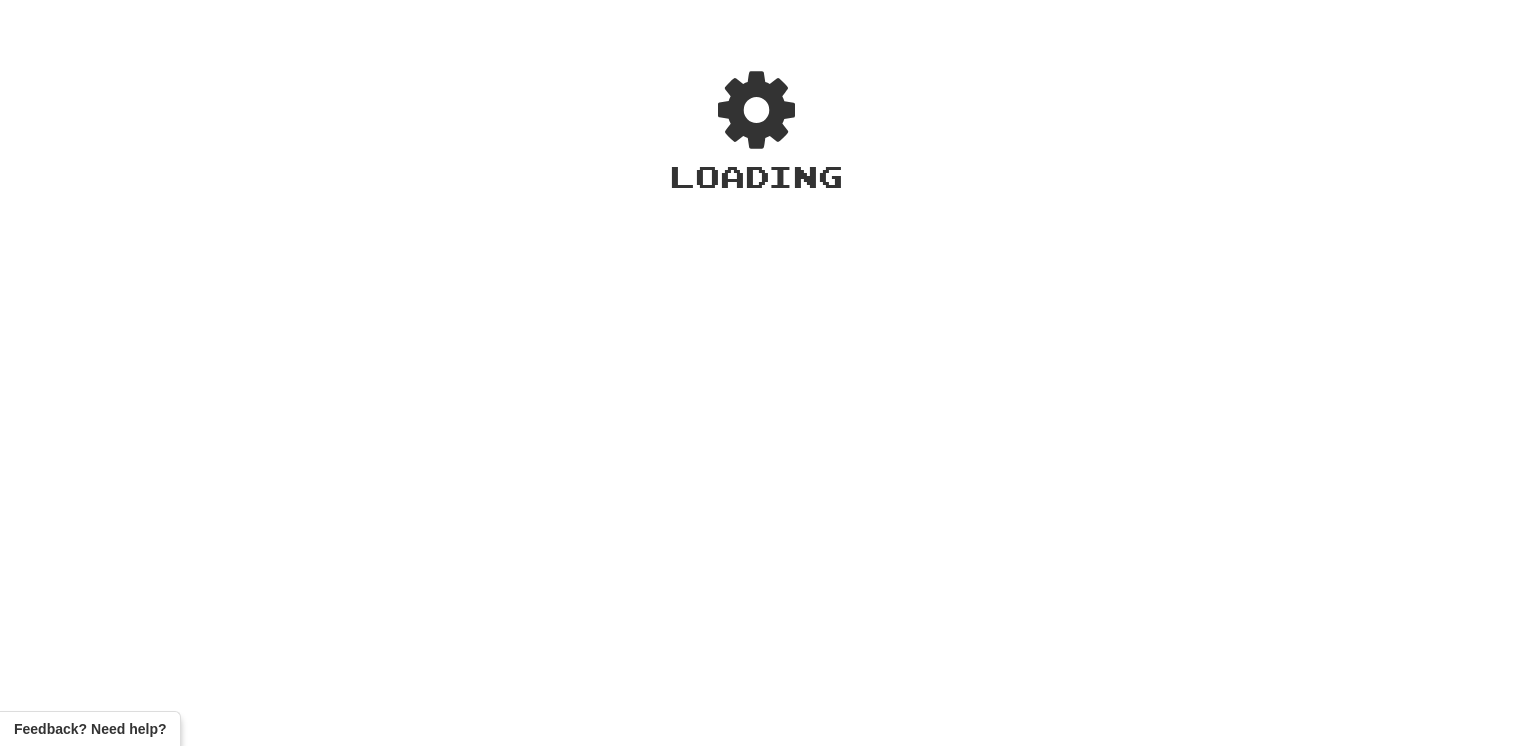 scroll, scrollTop: 0, scrollLeft: 0, axis: both 